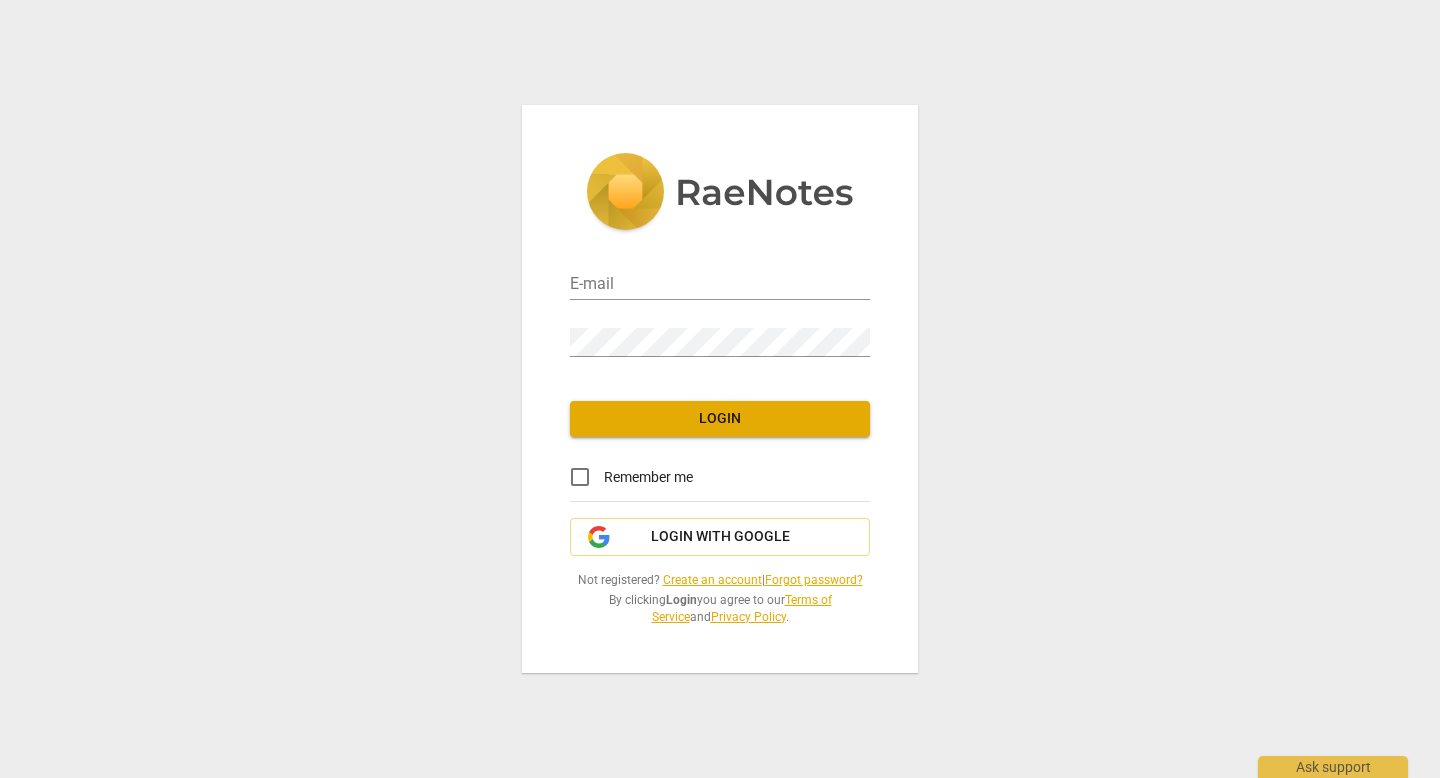 scroll, scrollTop: 0, scrollLeft: 0, axis: both 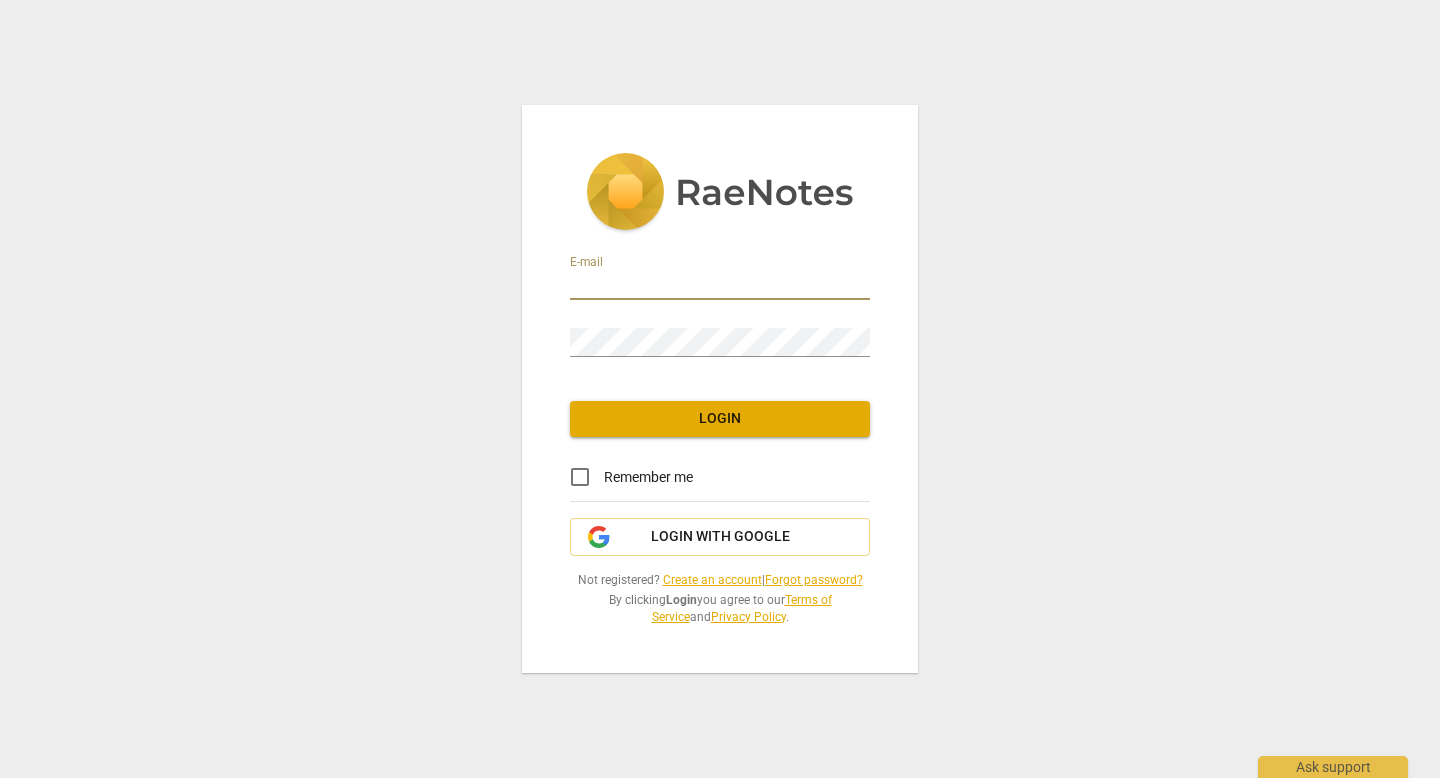click at bounding box center [720, 285] 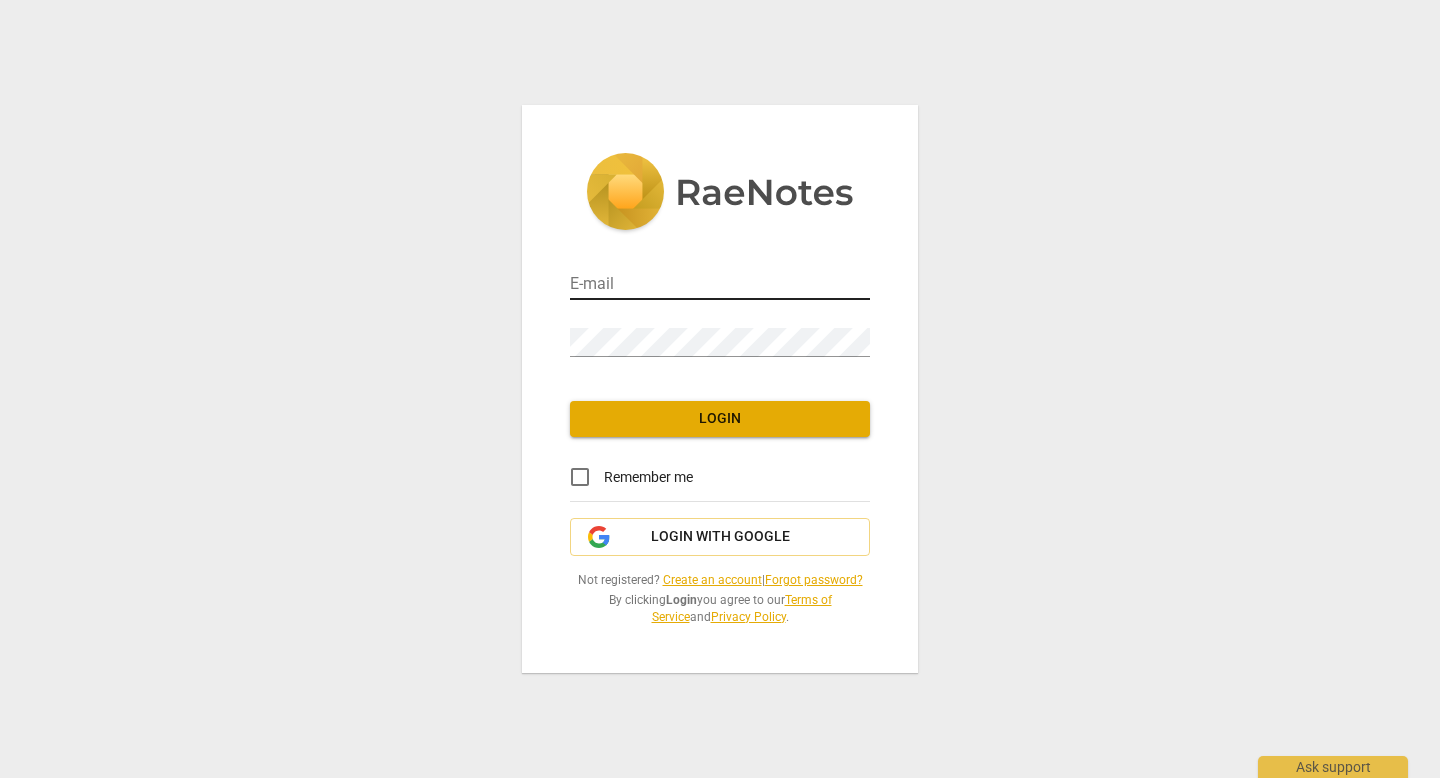 type on "talal.sadeh@gmail.com" 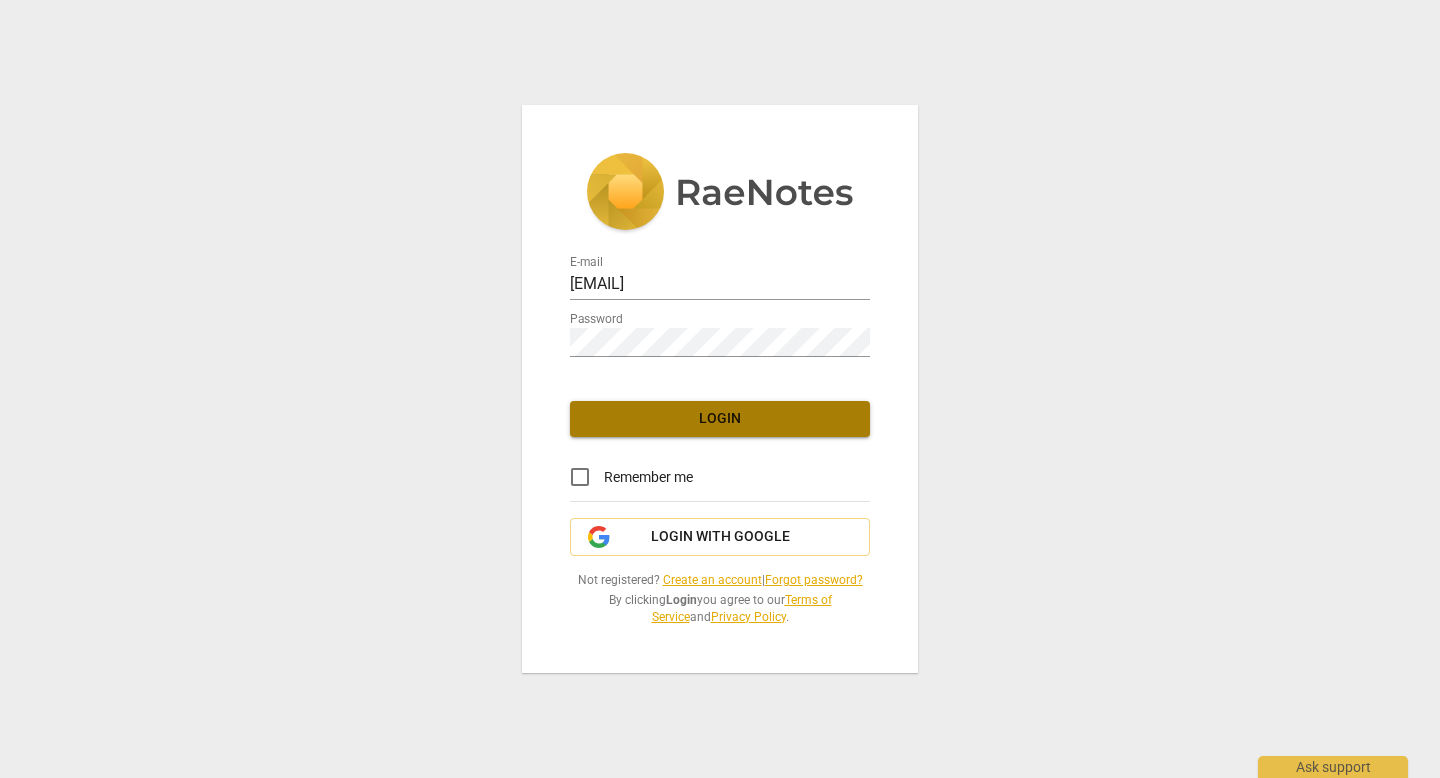 click on "Login" at bounding box center [720, 419] 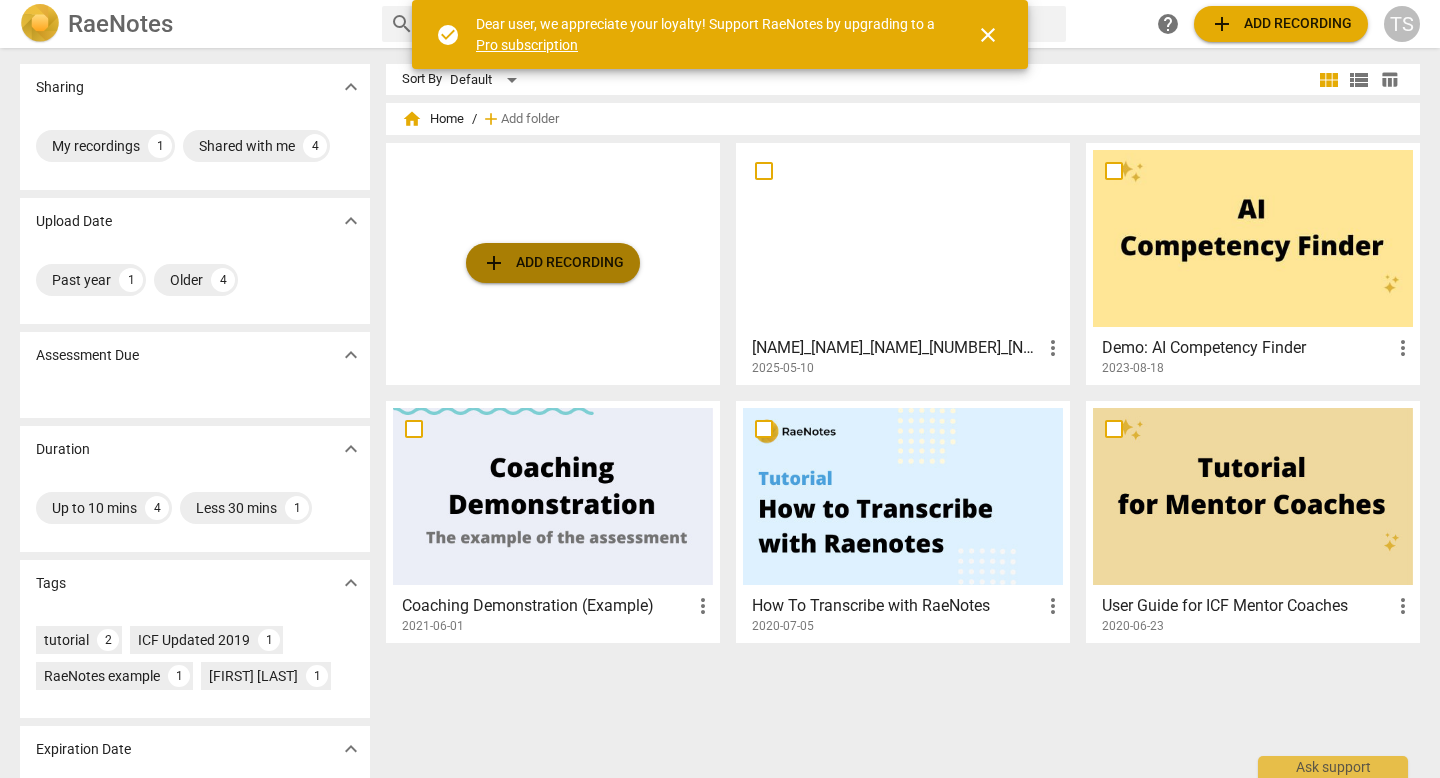 click on "add   Add recording" at bounding box center (553, 263) 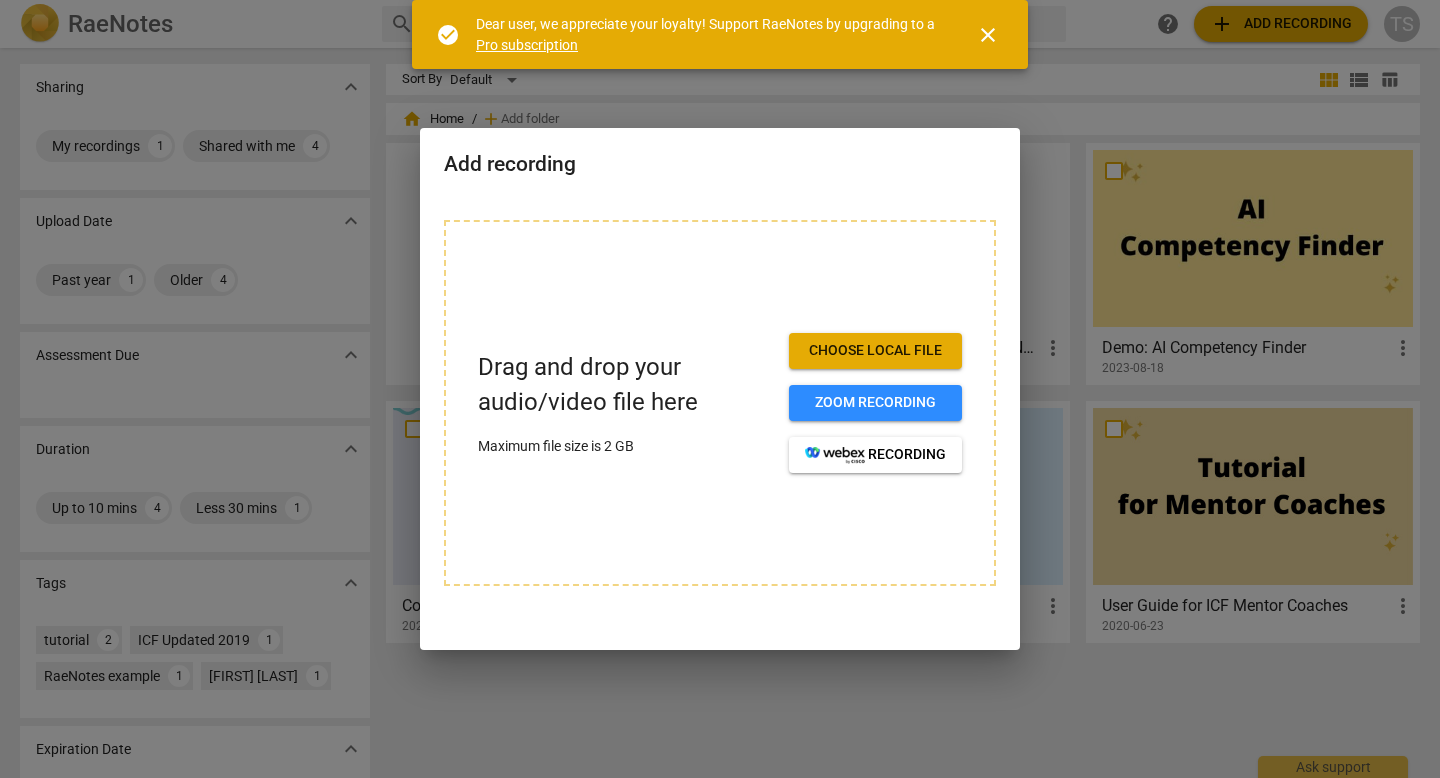 click on "Choose local file" at bounding box center [875, 351] 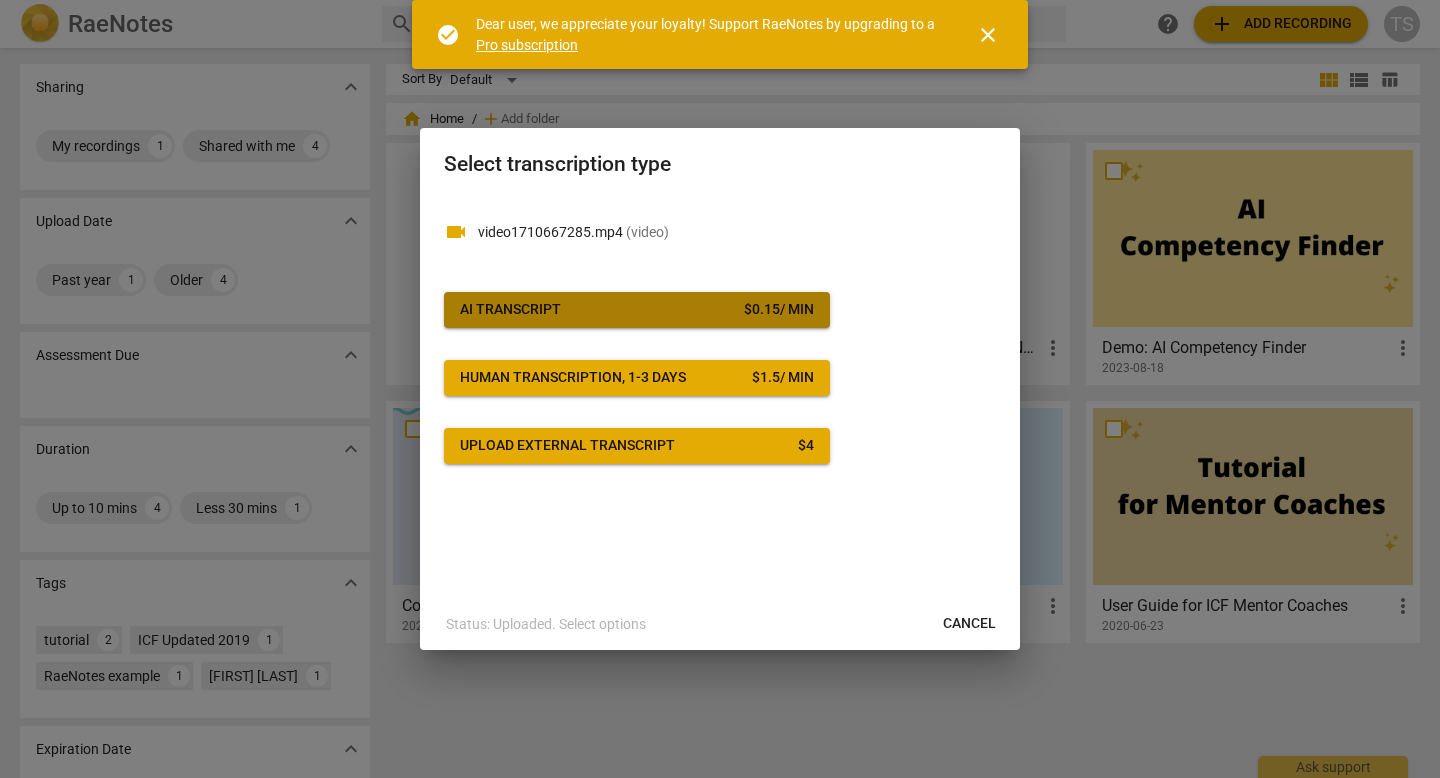 click on "AI Transcript $ 0.15  / min" at bounding box center [637, 310] 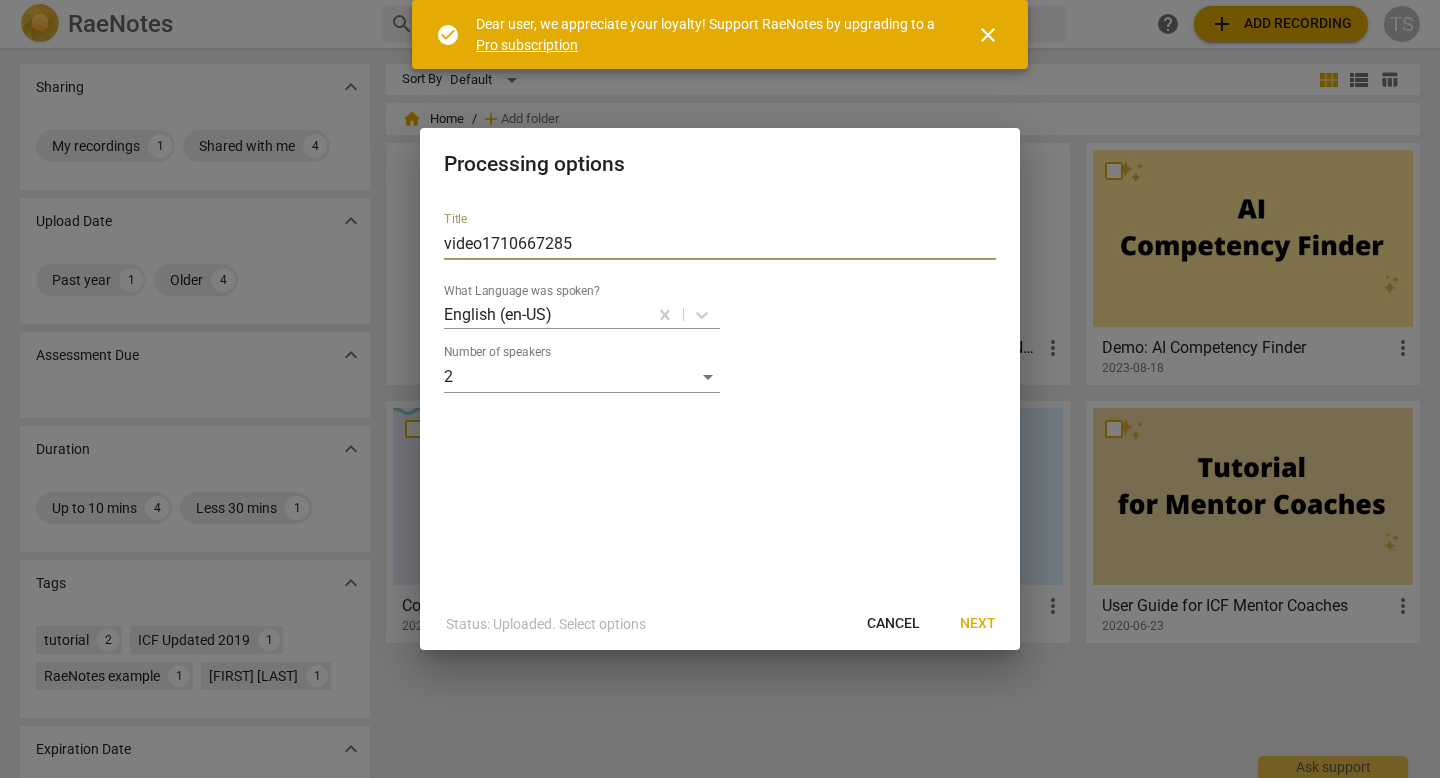 click on "video1710667285" at bounding box center [720, 244] 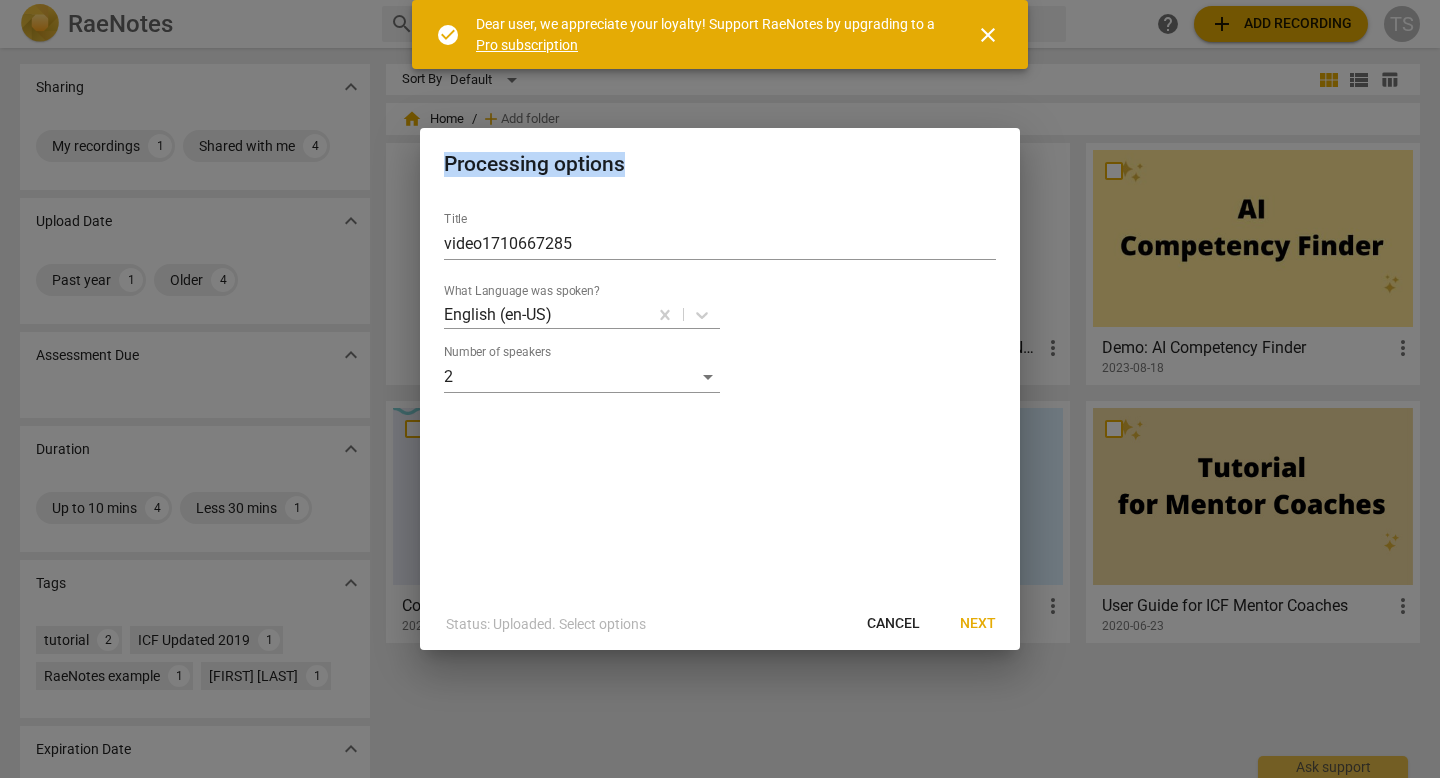 drag, startPoint x: 689, startPoint y: 147, endPoint x: 945, endPoint y: 195, distance: 260.46112 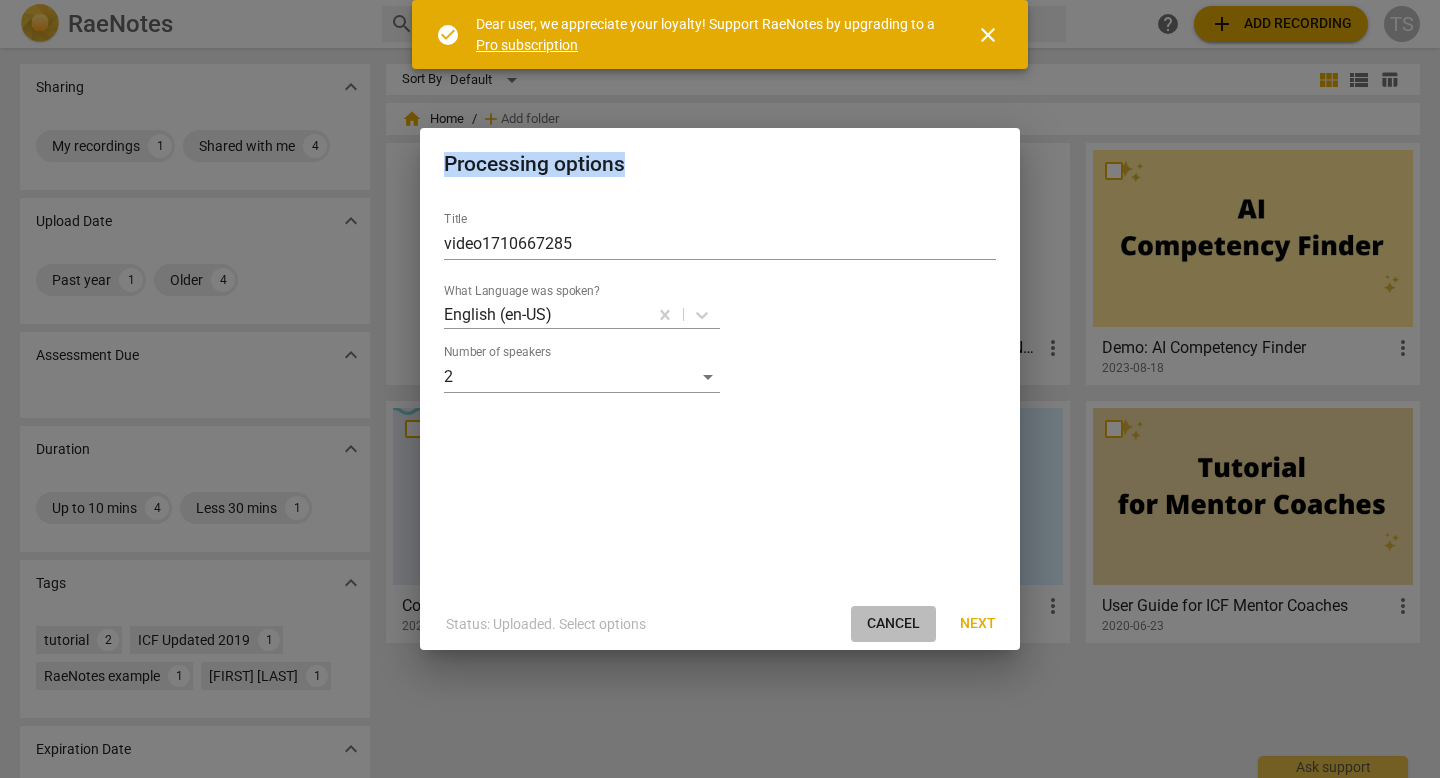 click on "Cancel" at bounding box center (893, 624) 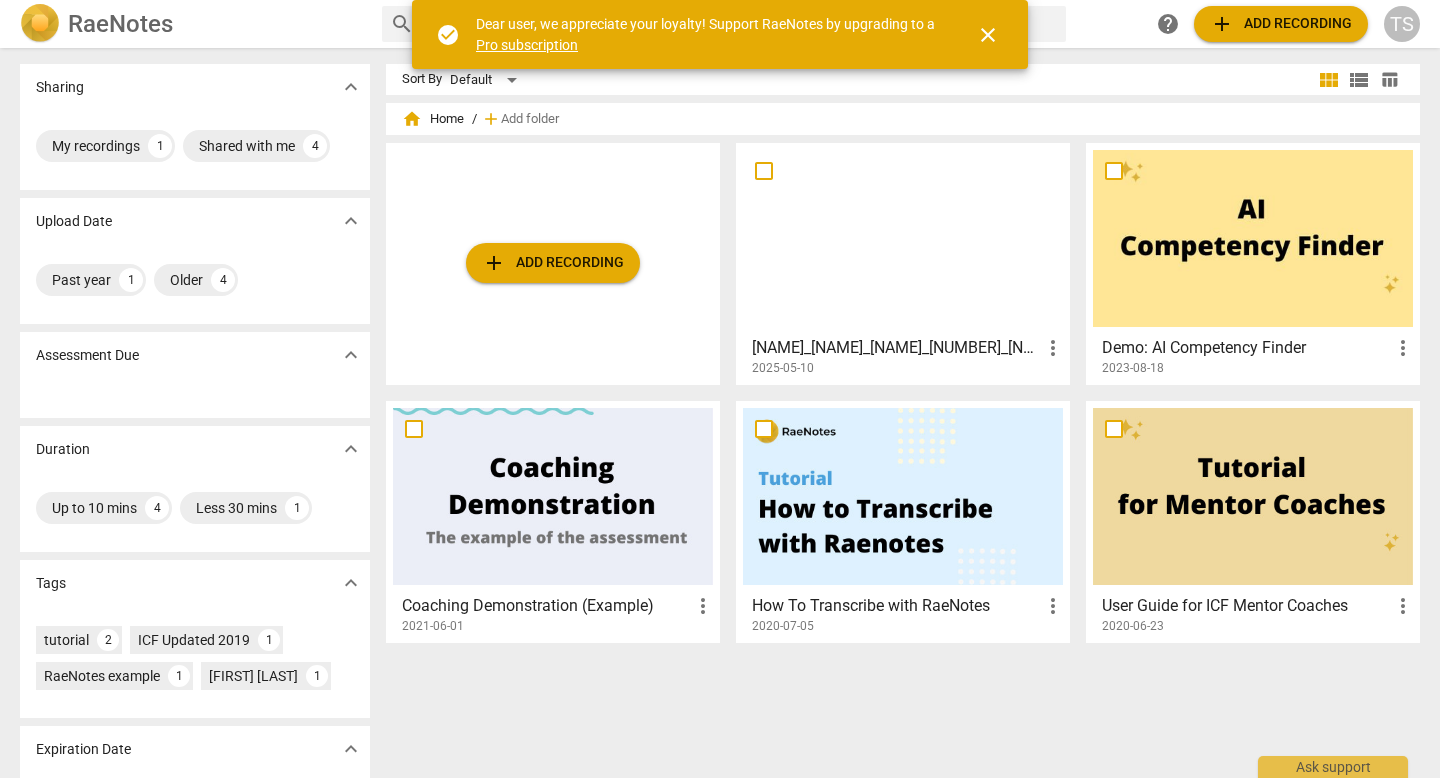 type 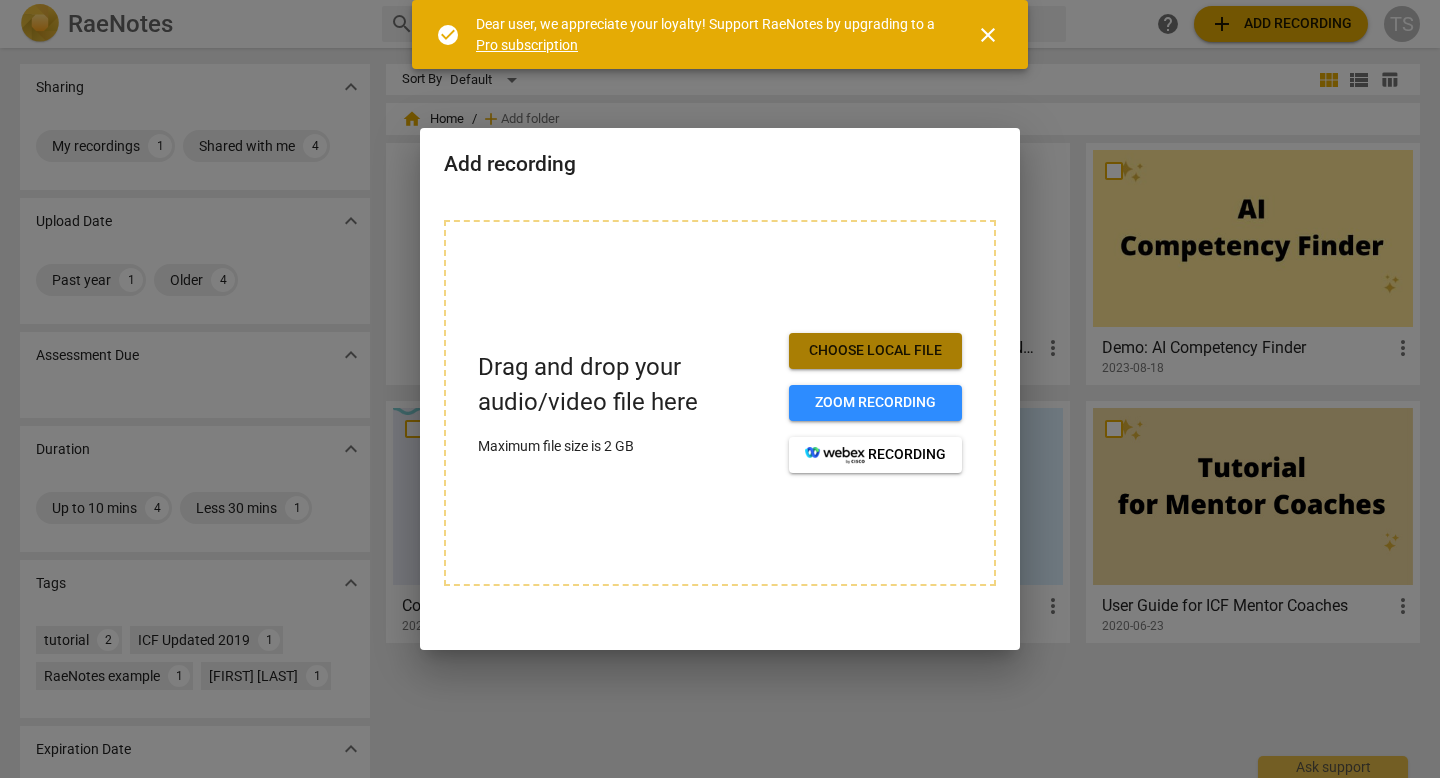 click on "Choose local file" at bounding box center (875, 351) 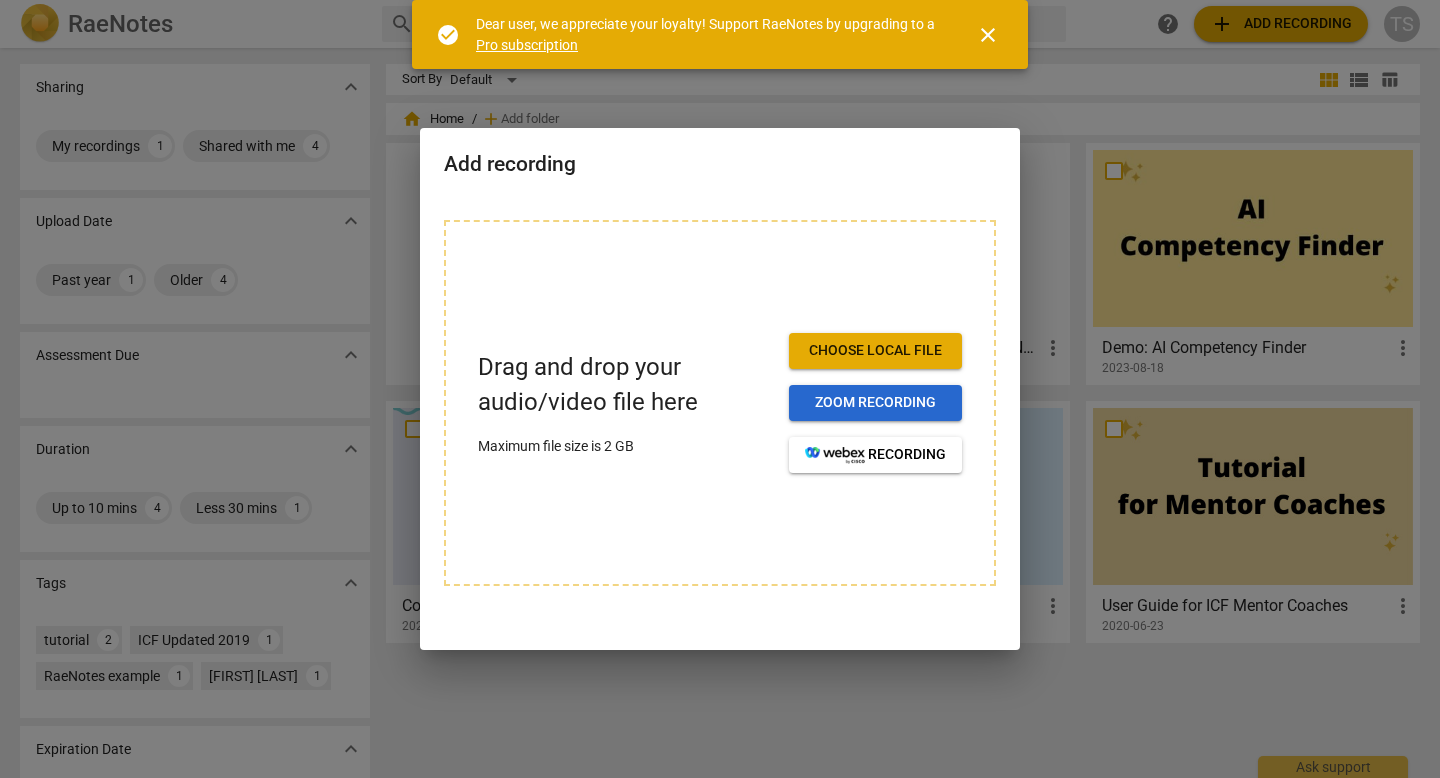 type 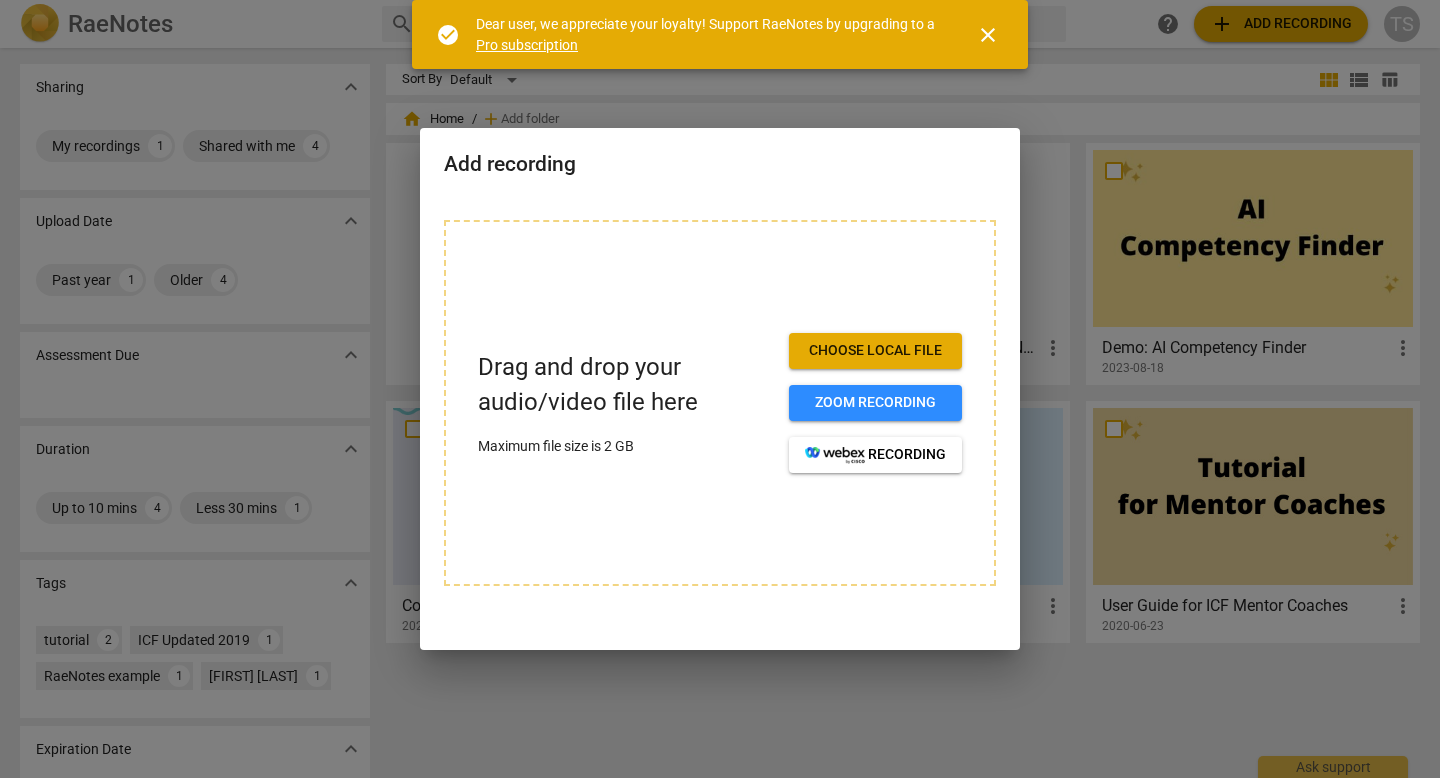 click at bounding box center [720, 389] 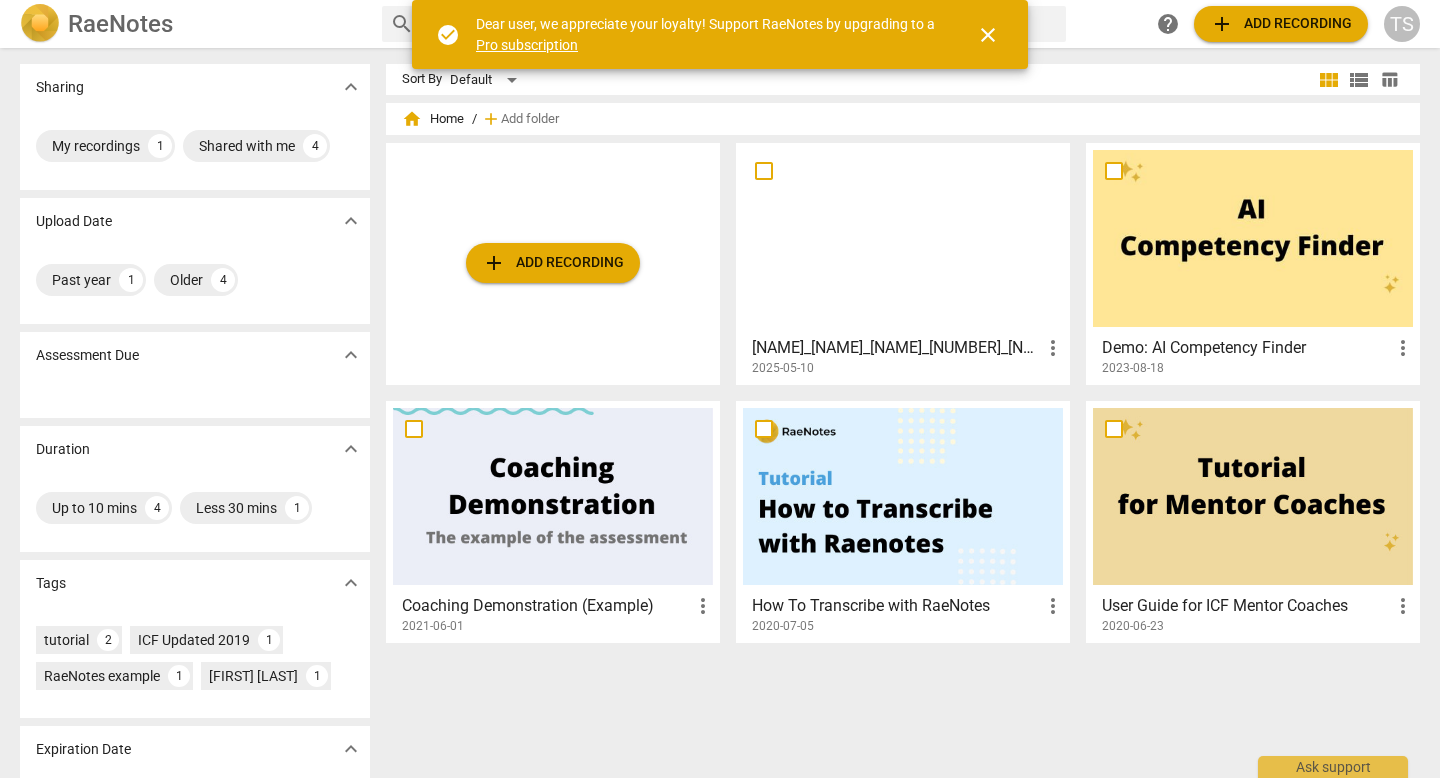 click on "add   Add recording" at bounding box center (553, 263) 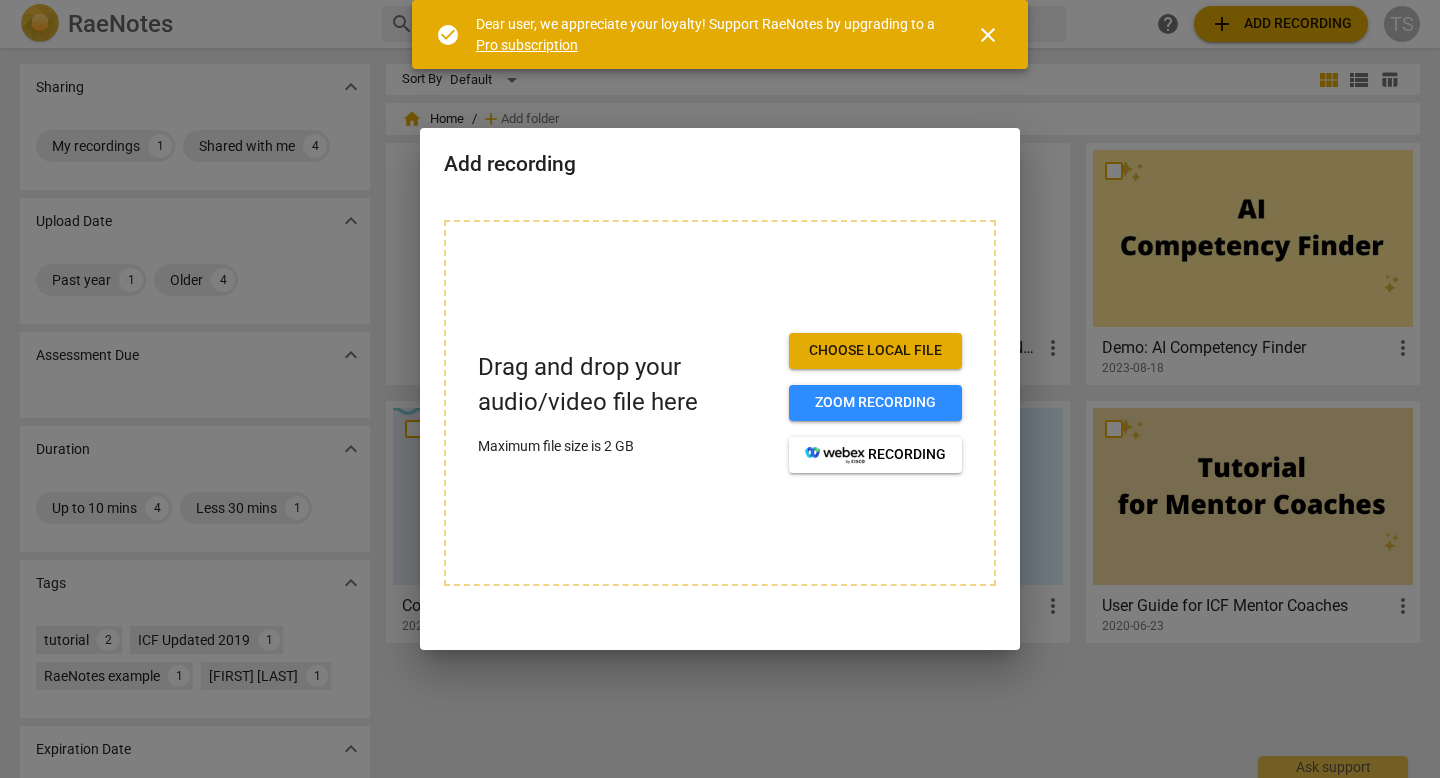 click on "Choose local file" at bounding box center [875, 351] 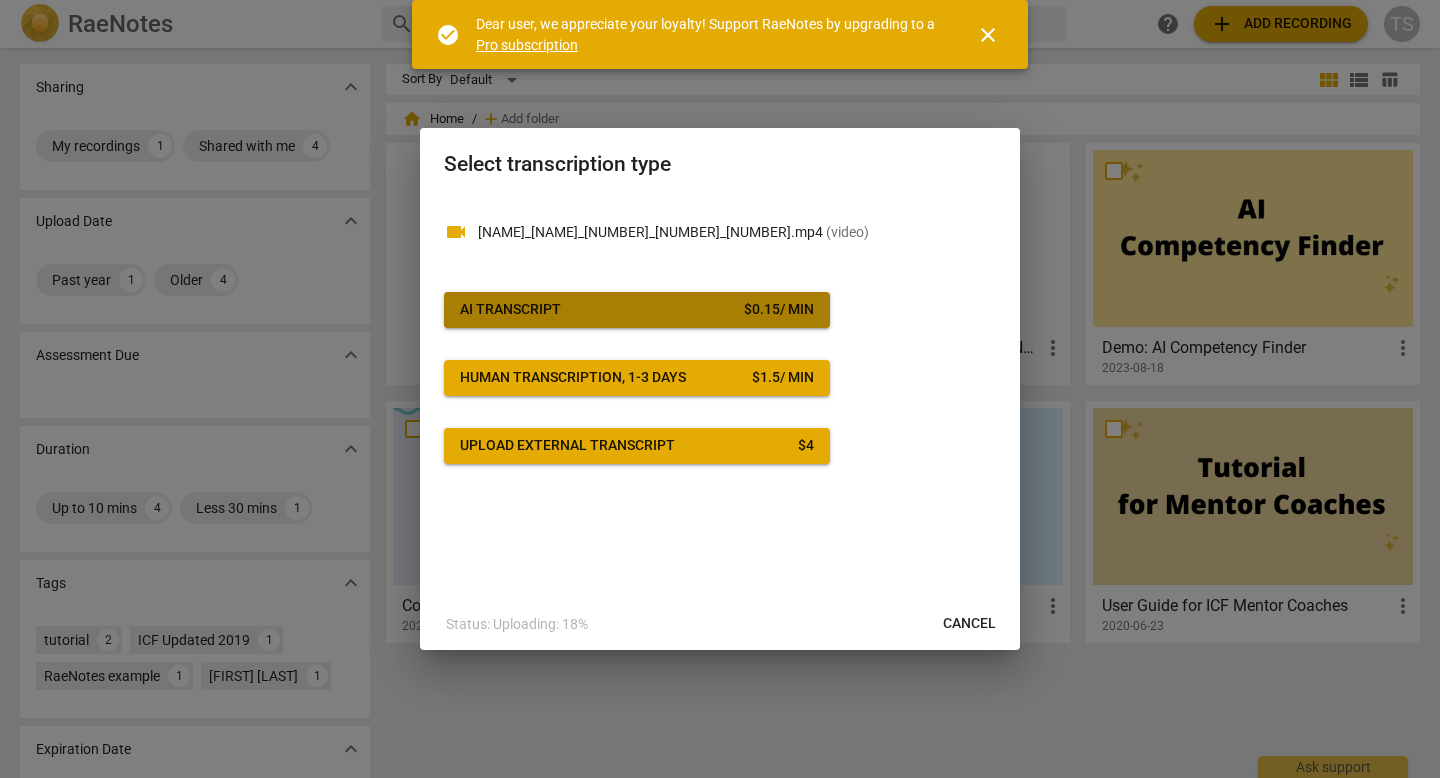 click on "AI Transcript $ 0.15  / min" at bounding box center (637, 310) 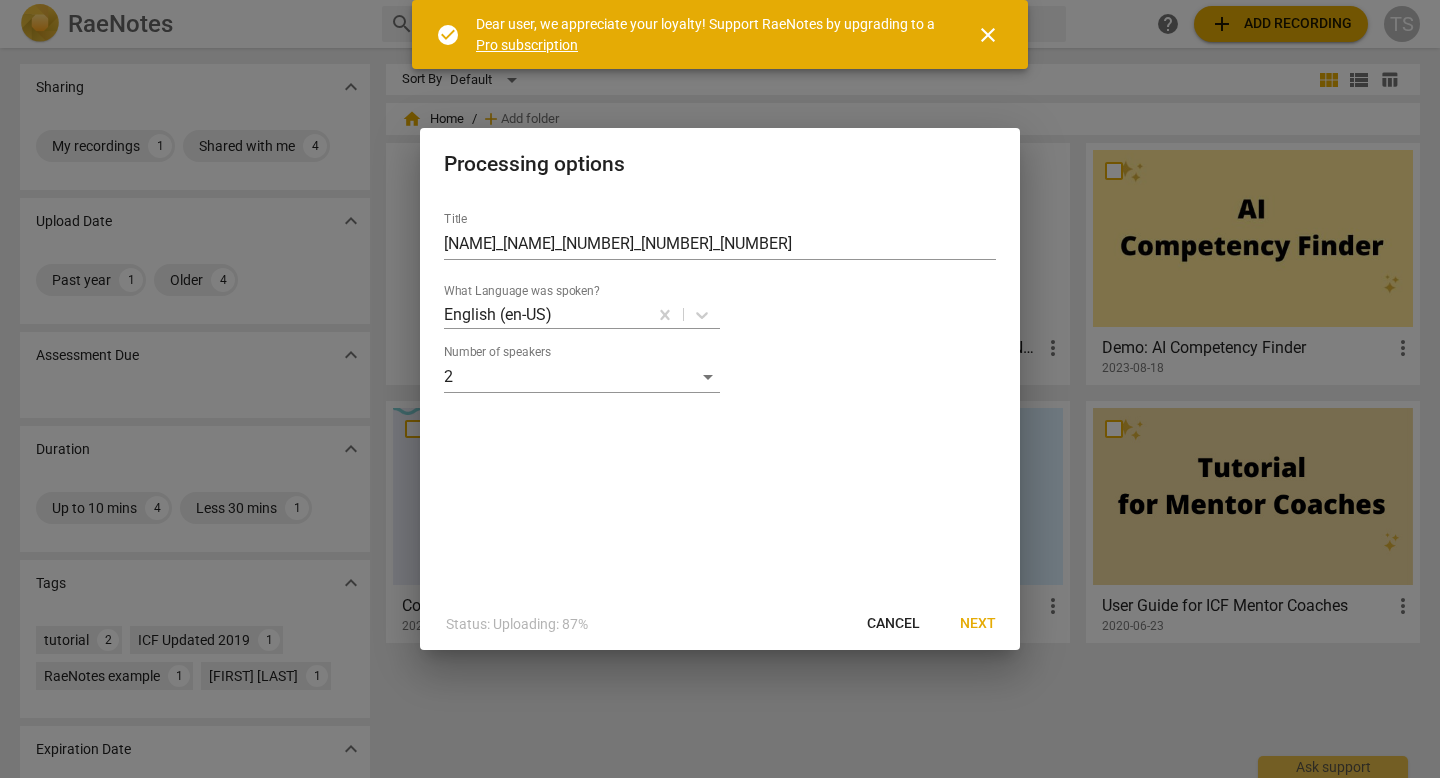click on "Next" at bounding box center [978, 624] 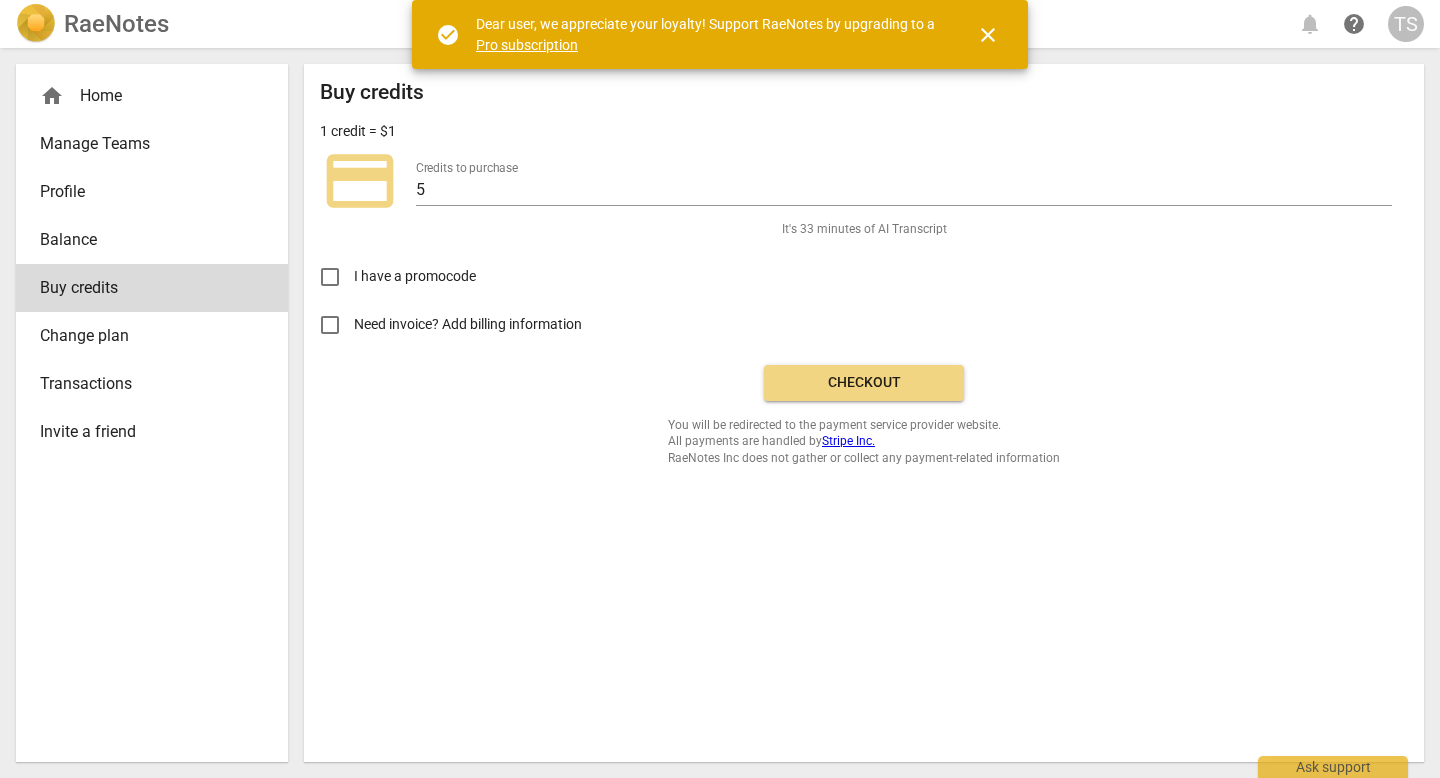 click on "Credits to purchase" at bounding box center (467, 168) 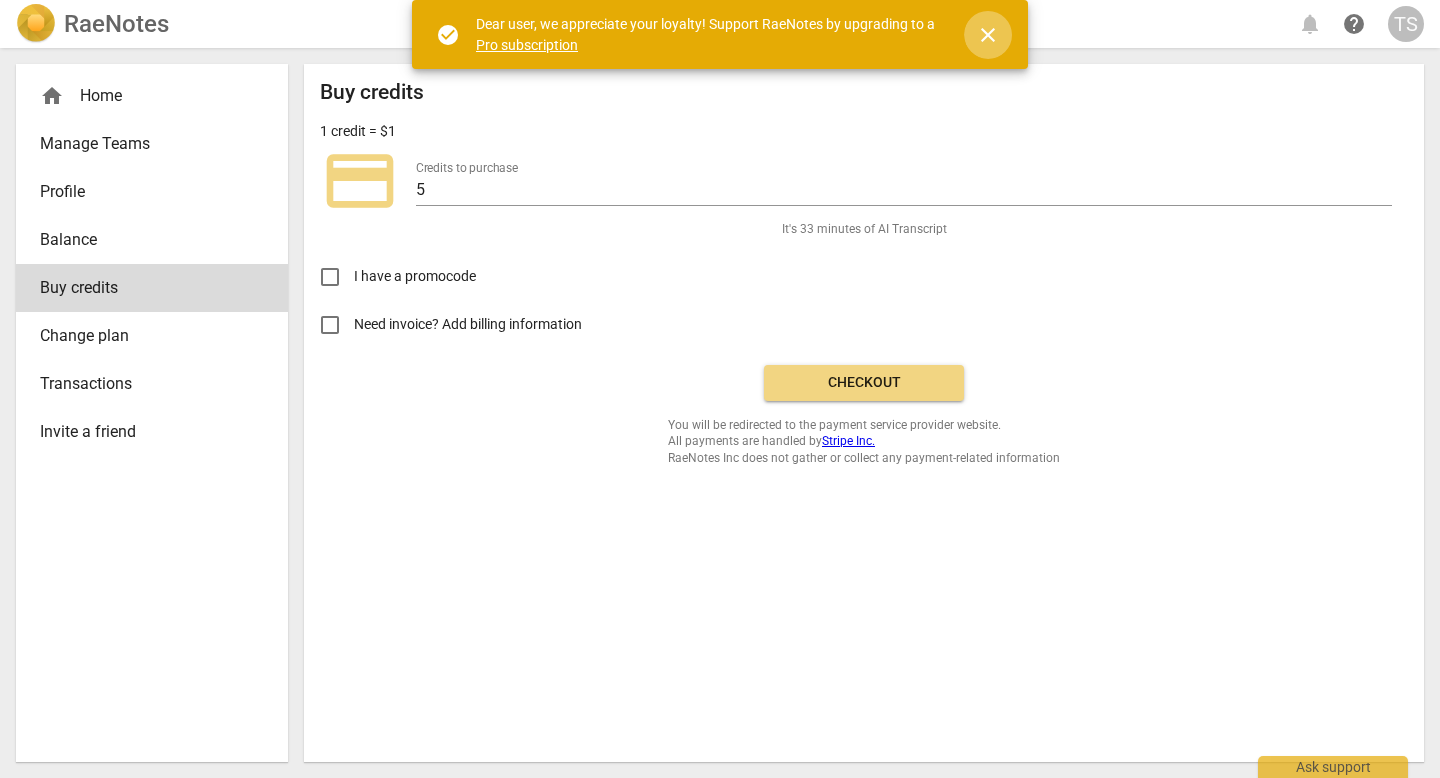 click on "close" at bounding box center (988, 35) 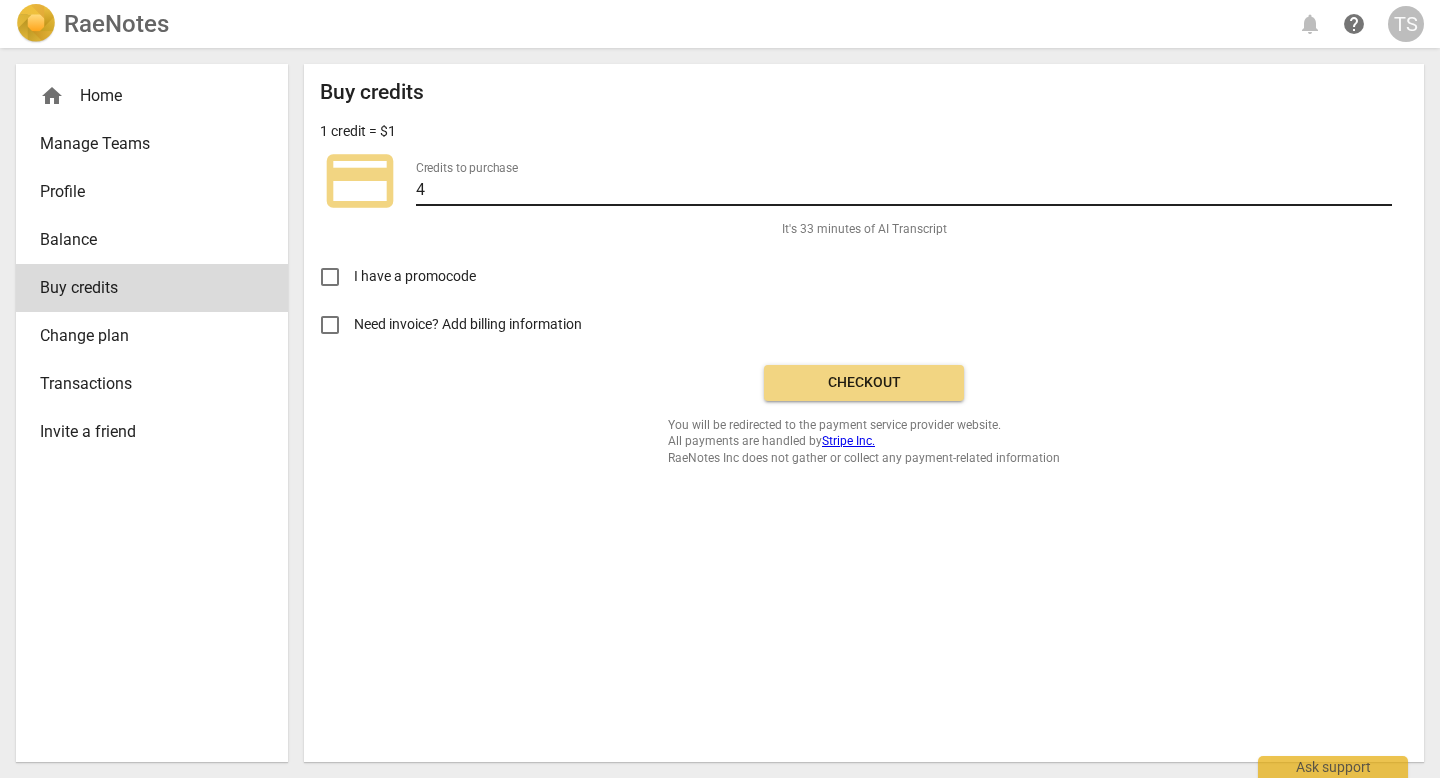 click on "4" at bounding box center [904, 191] 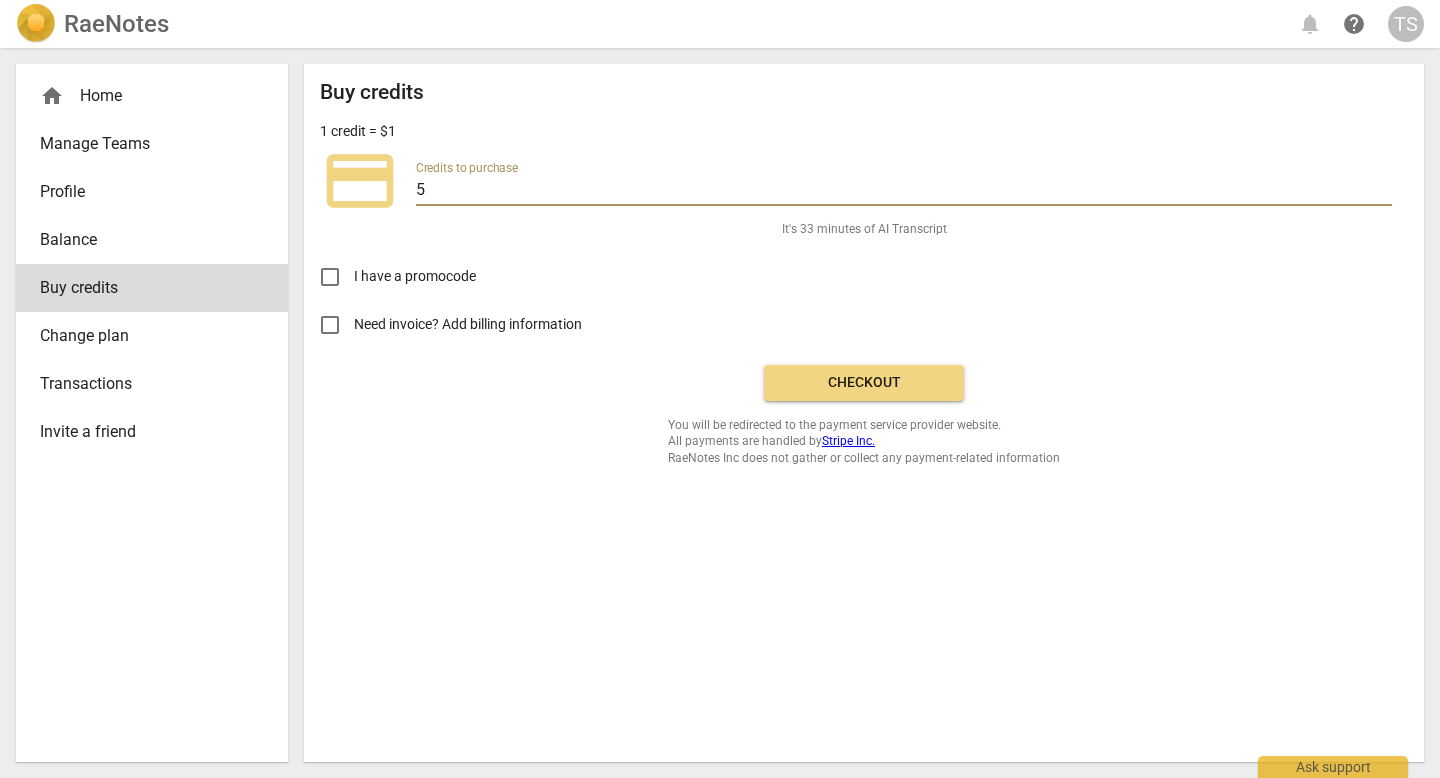 type on "5" 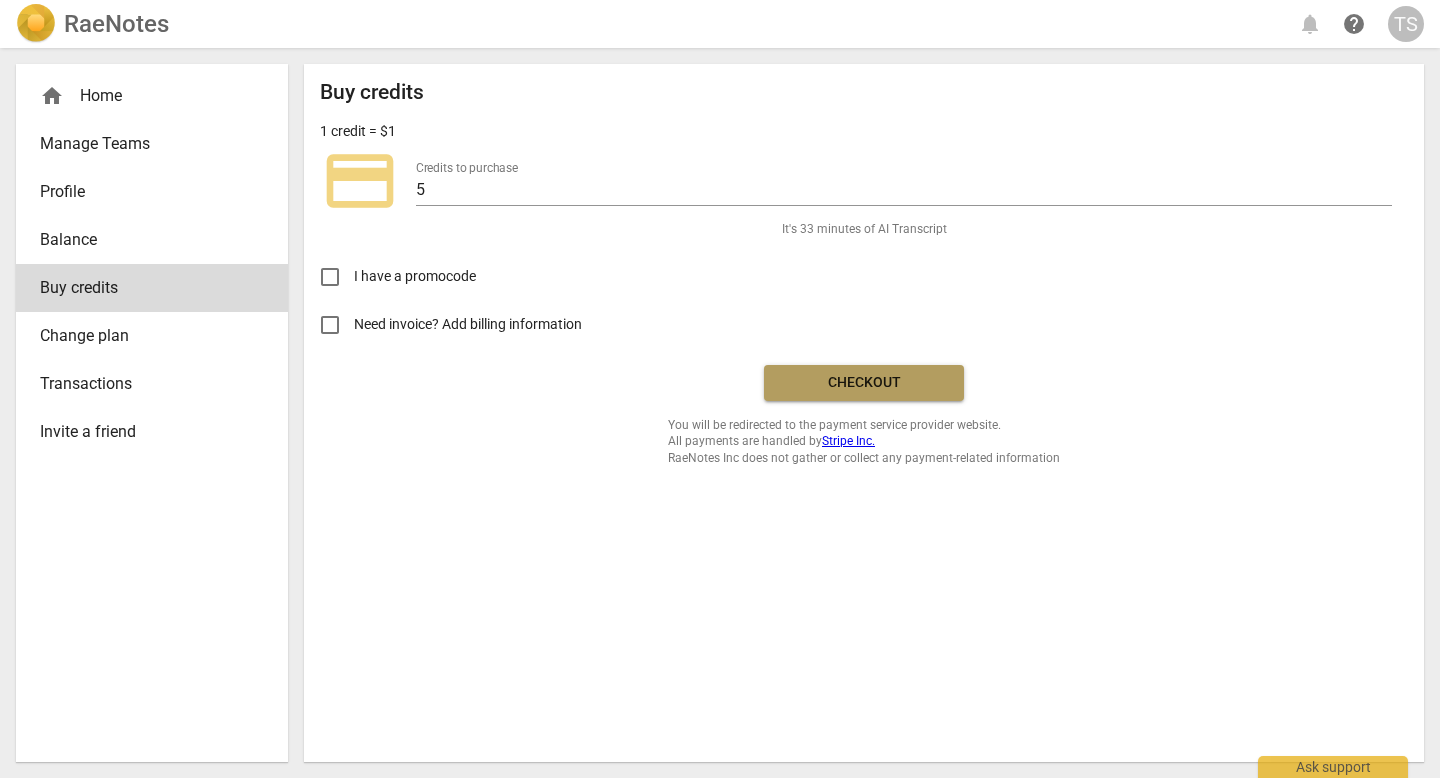 click on "Checkout" at bounding box center (864, 383) 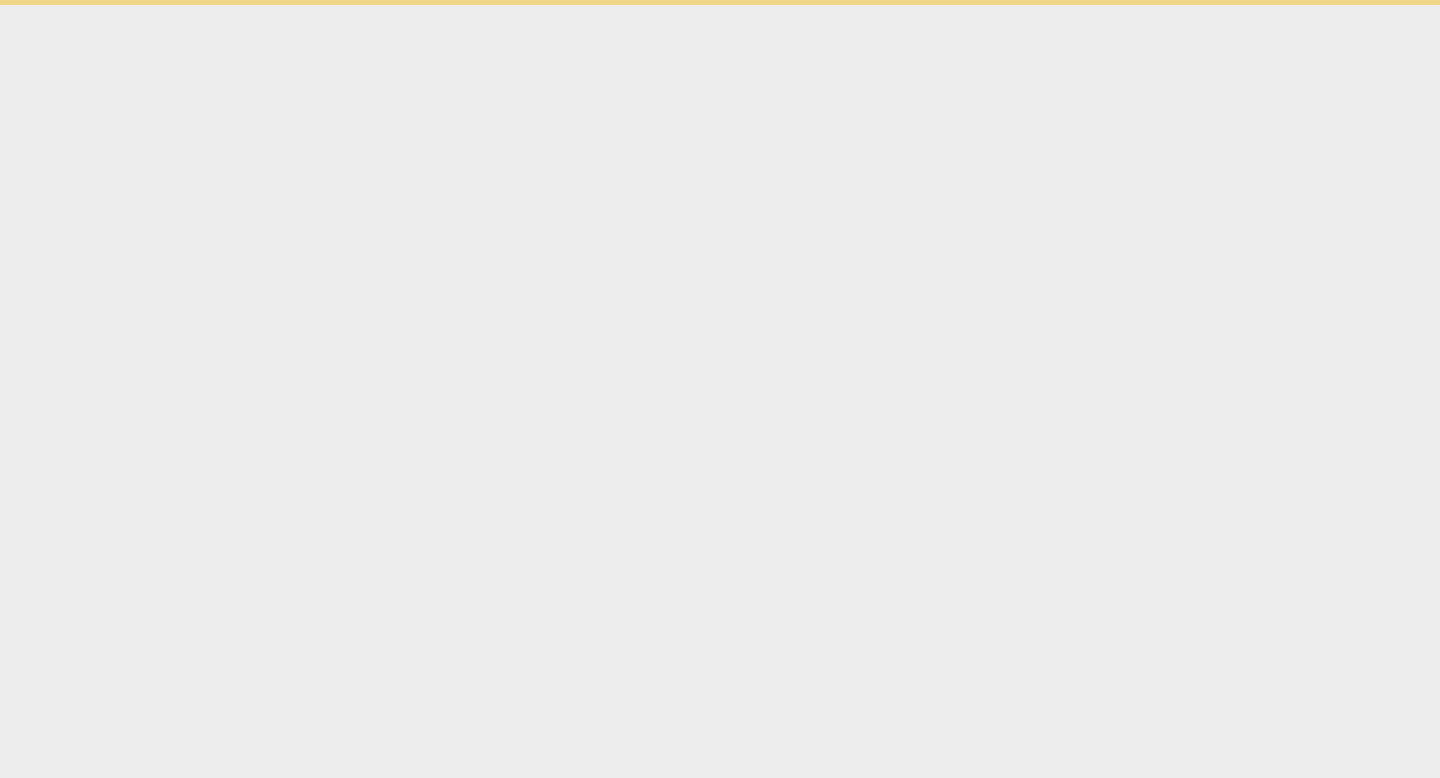 scroll, scrollTop: 0, scrollLeft: 0, axis: both 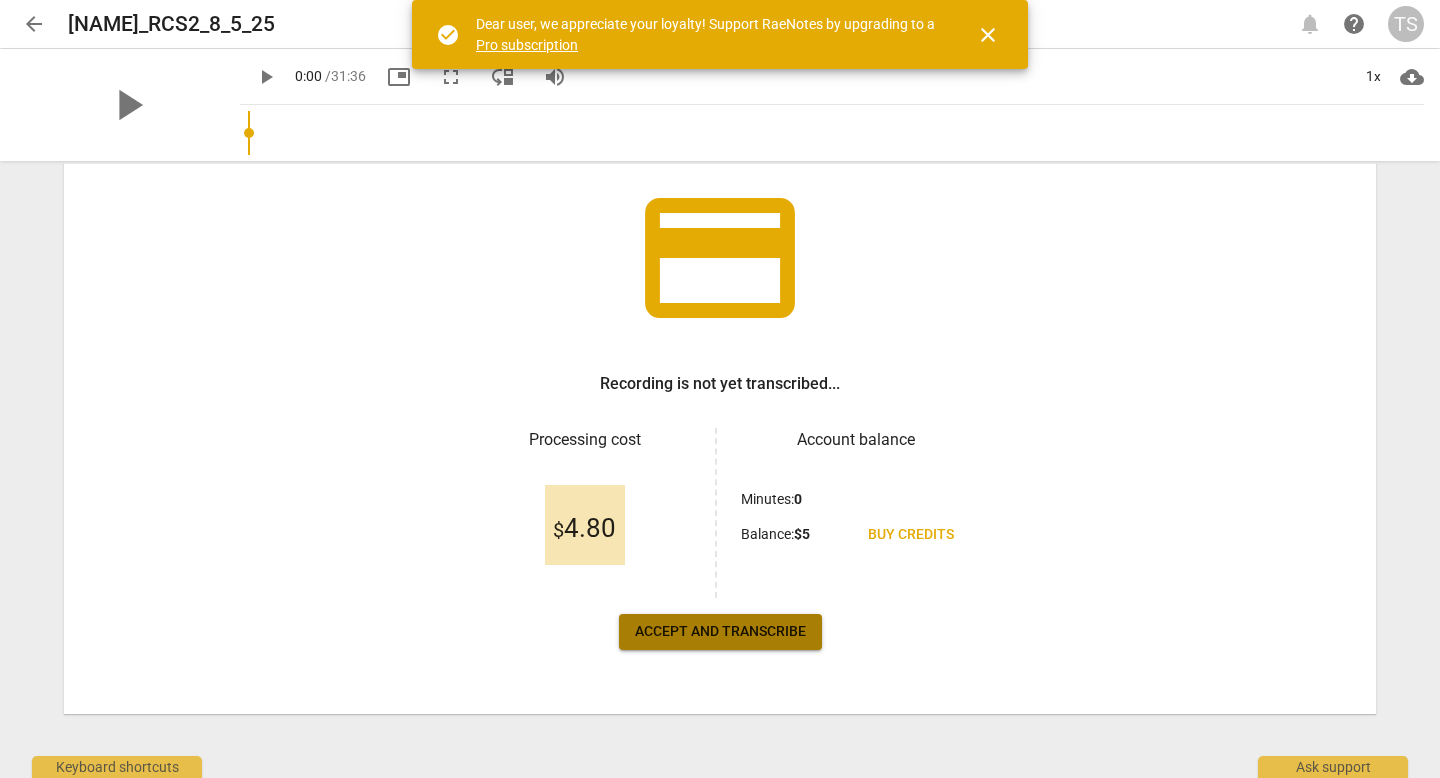 click on "Accept and transcribe" at bounding box center [720, 632] 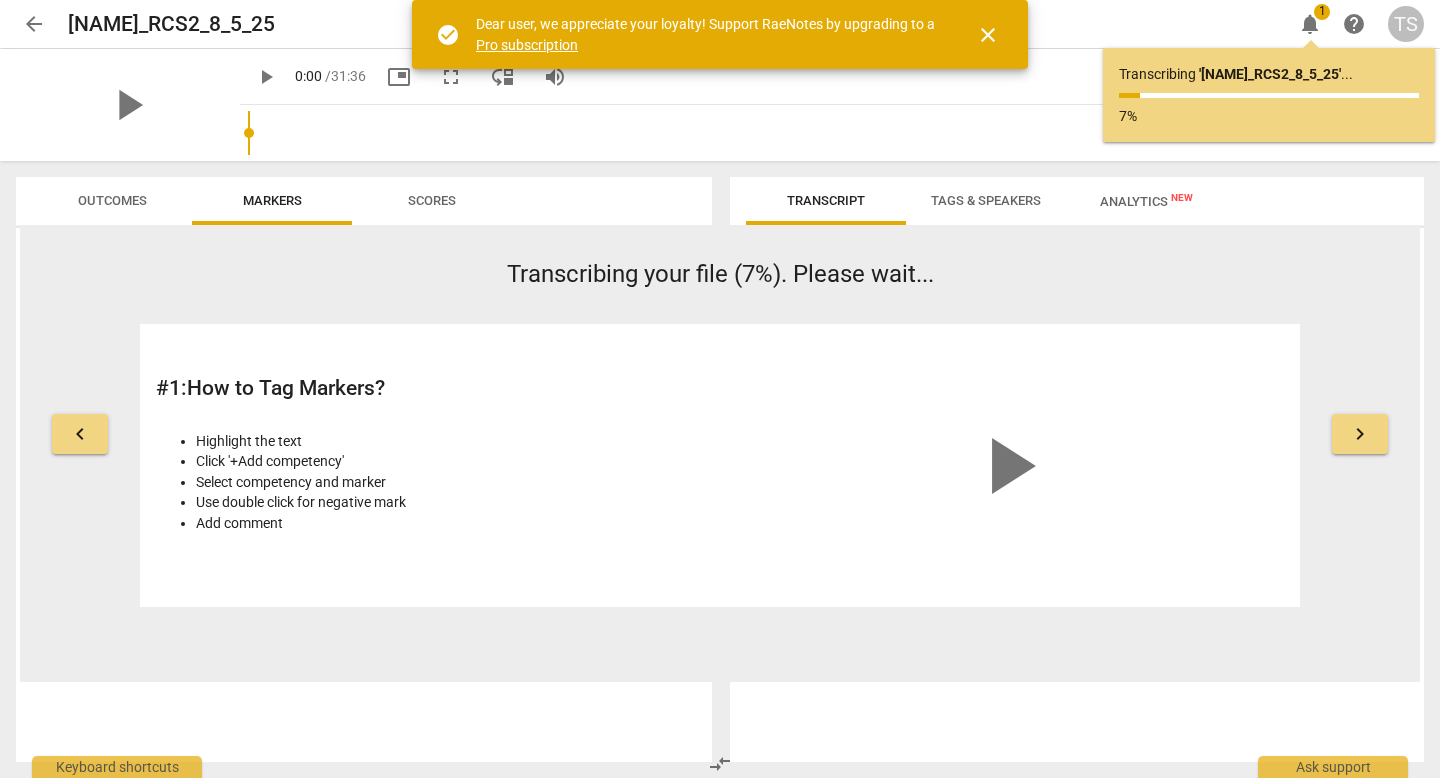 click on "close" at bounding box center (988, 35) 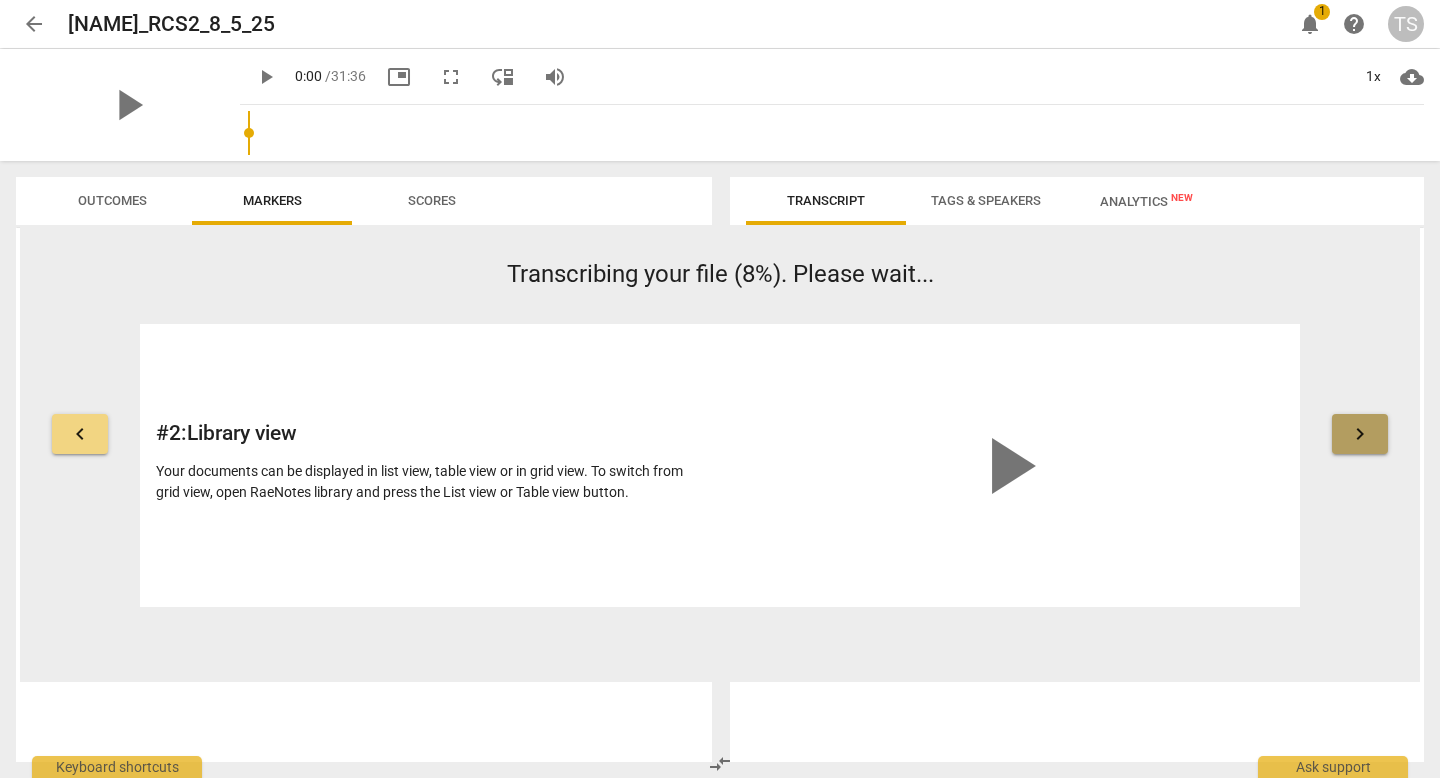 click on "keyboard_arrow_right" at bounding box center [1360, 434] 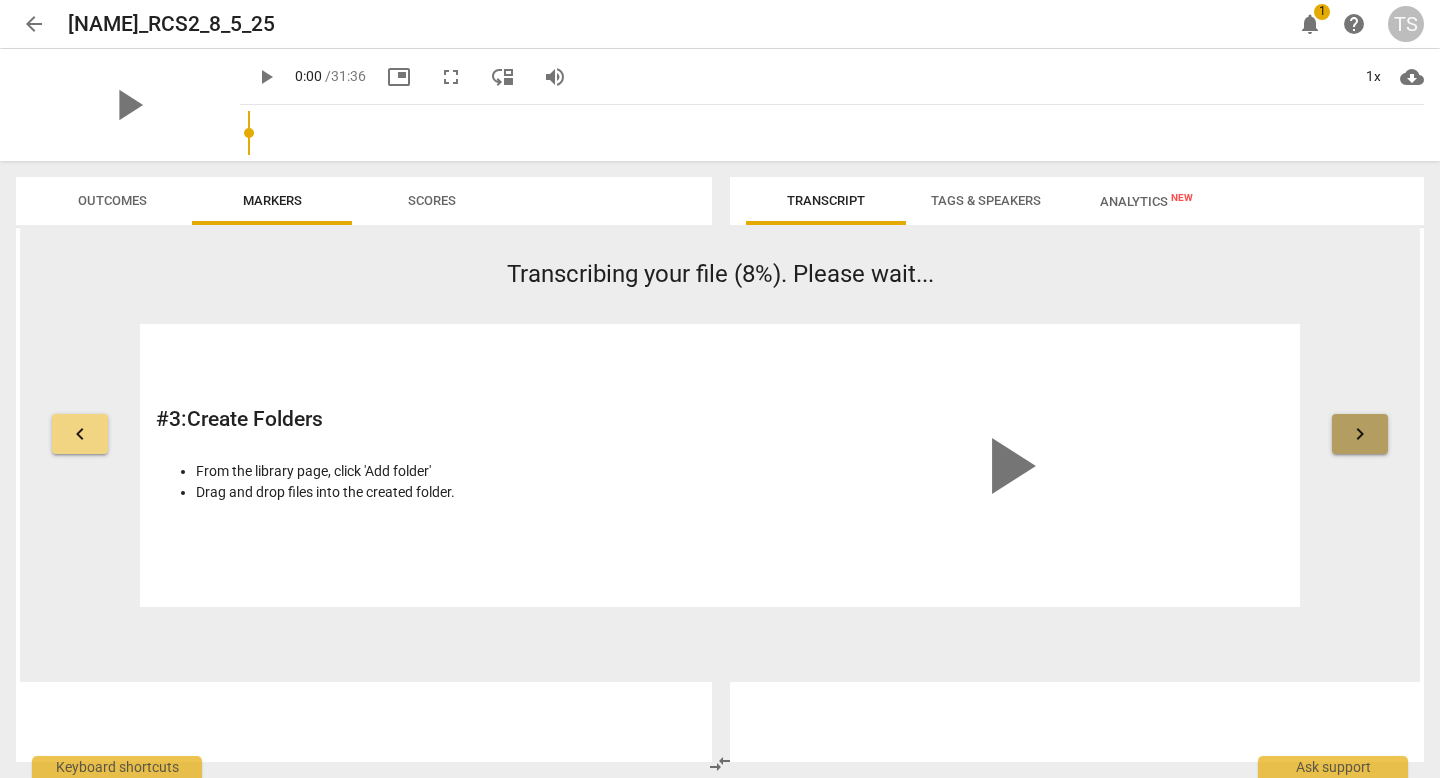 click on "keyboard_arrow_right" at bounding box center (1360, 434) 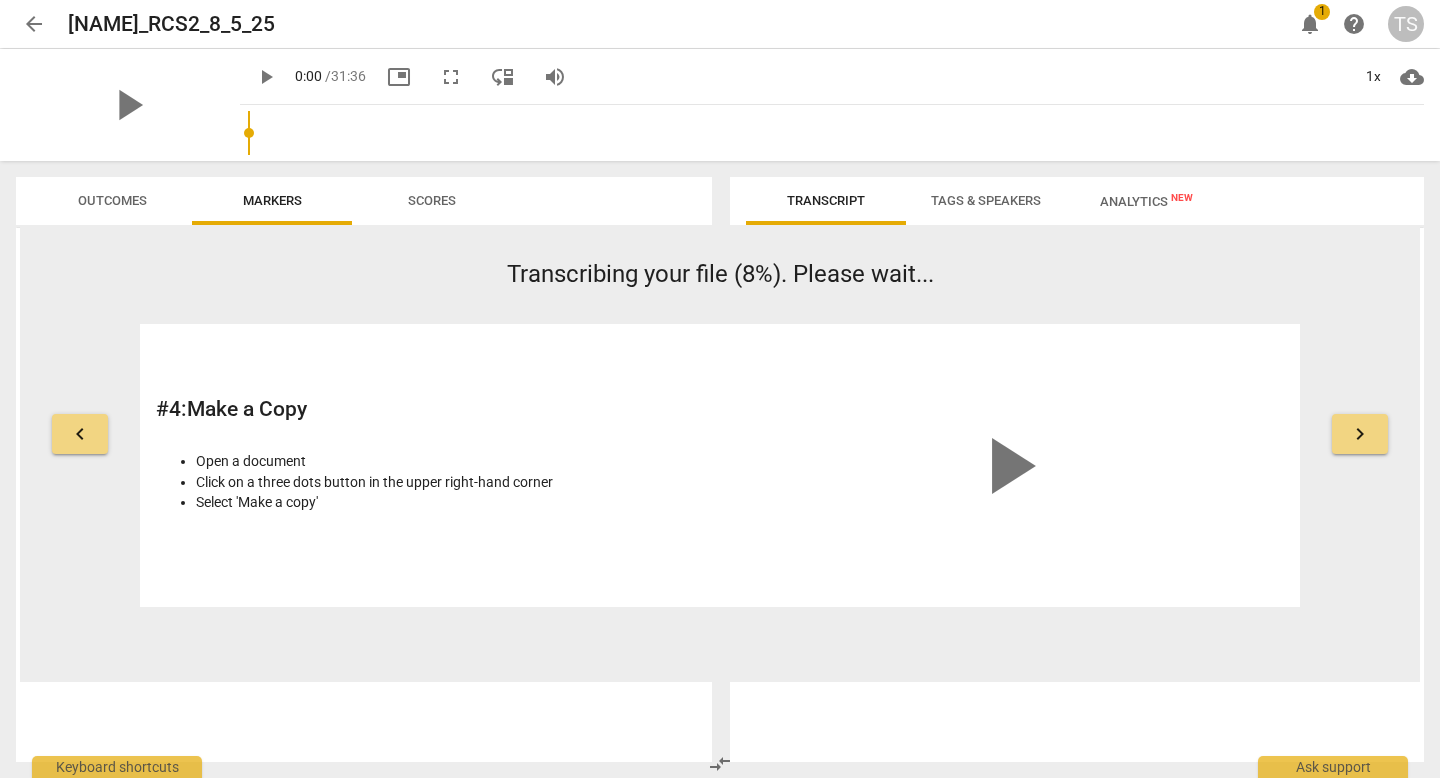 click on "keyboard_arrow_left" at bounding box center (80, 434) 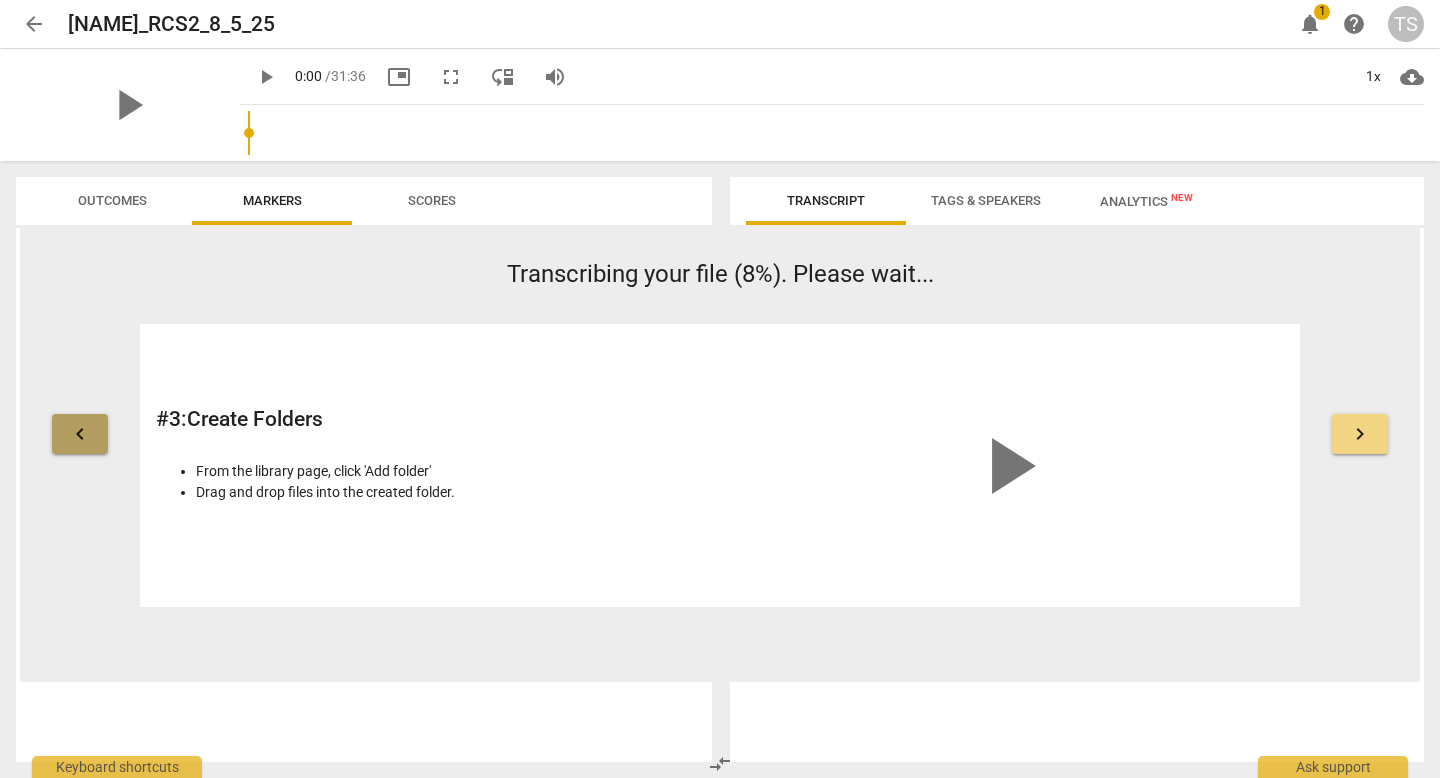 click on "keyboard_arrow_left" at bounding box center [80, 434] 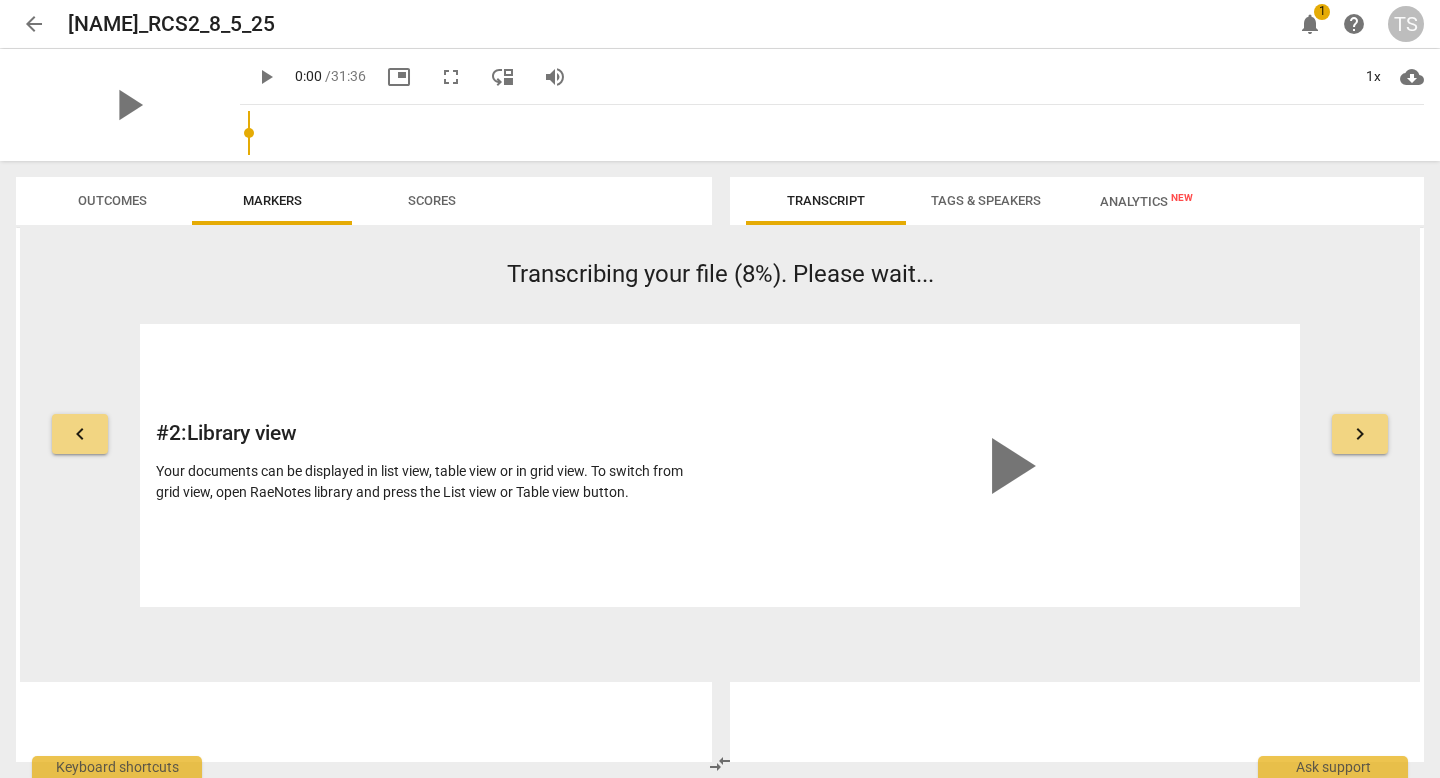 click on "keyboard_arrow_left" at bounding box center [80, 434] 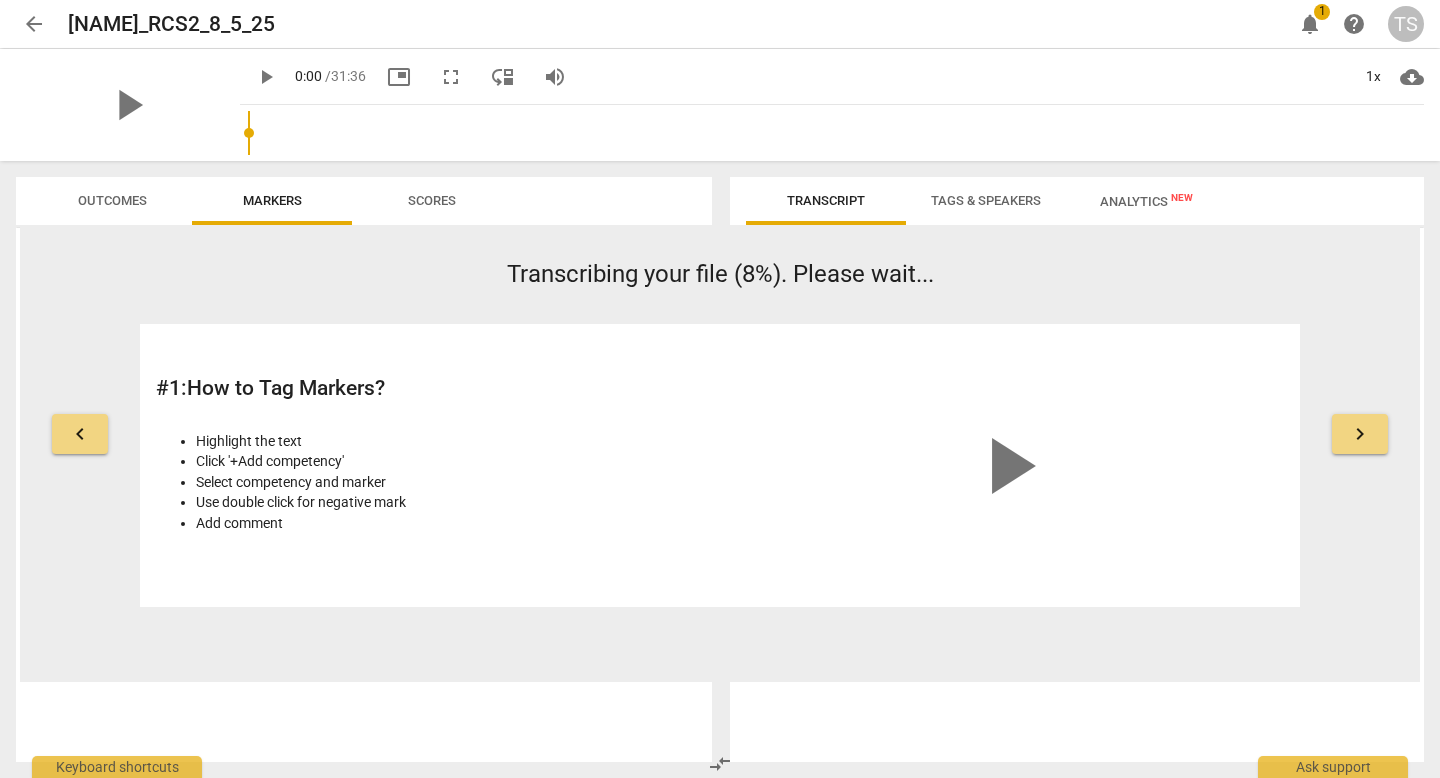 type 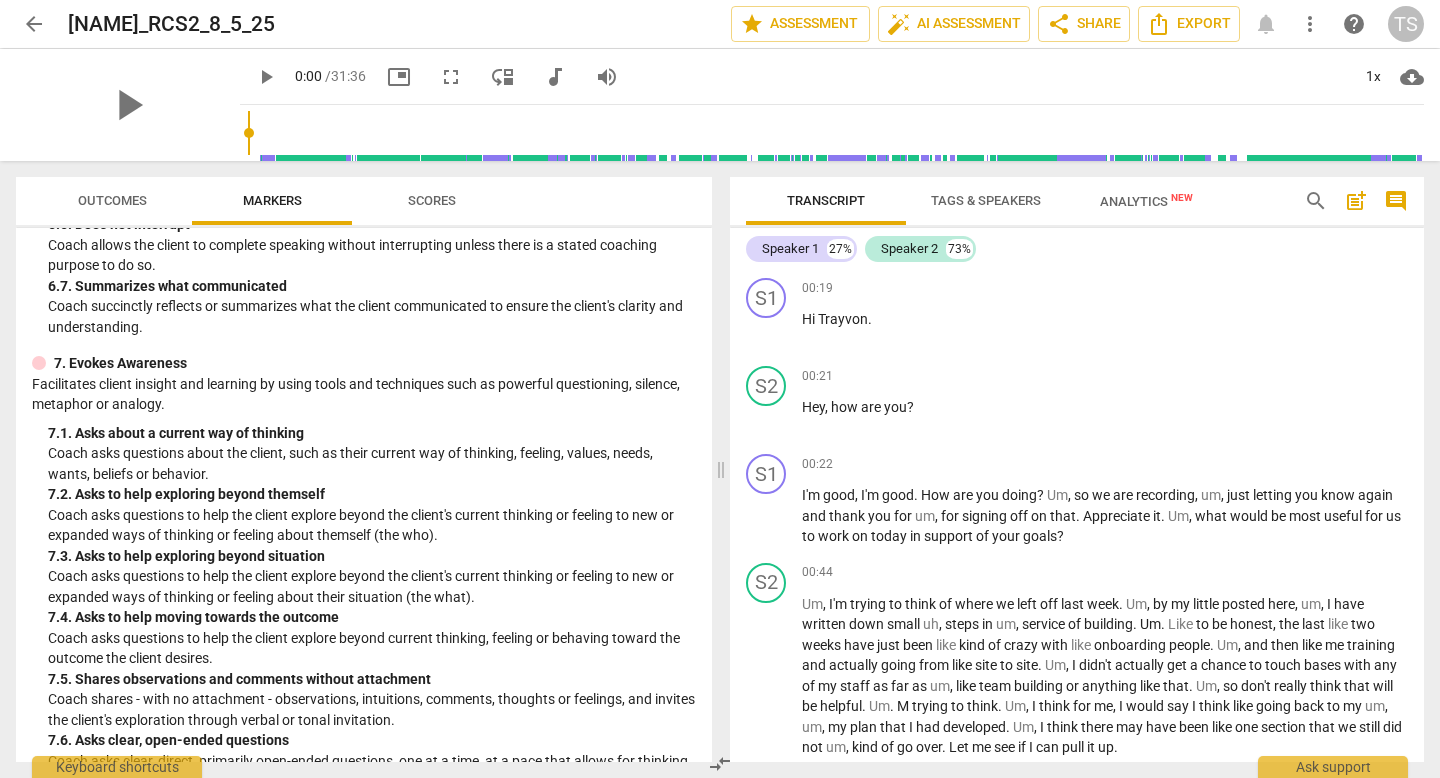 scroll, scrollTop: 1518, scrollLeft: 0, axis: vertical 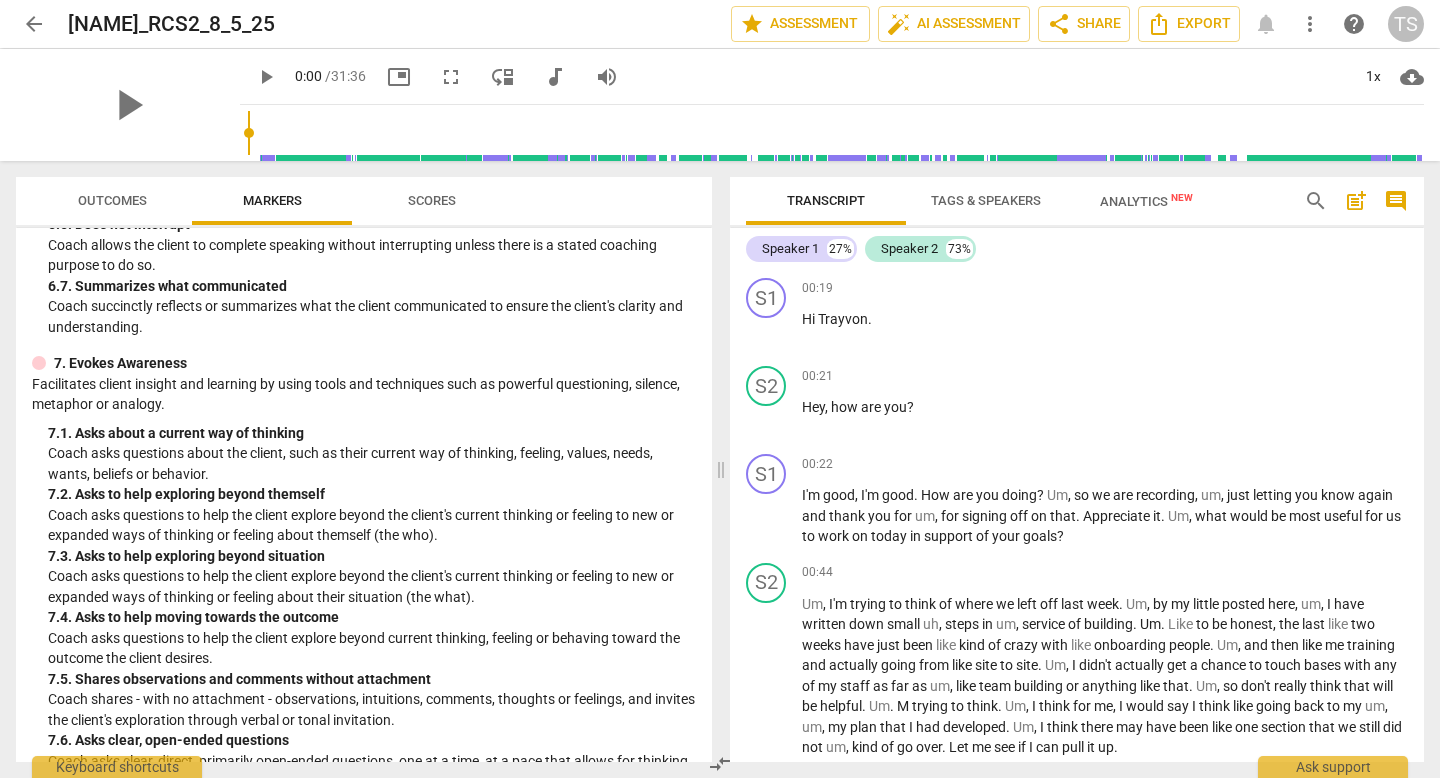 click on "Scores" at bounding box center [432, 200] 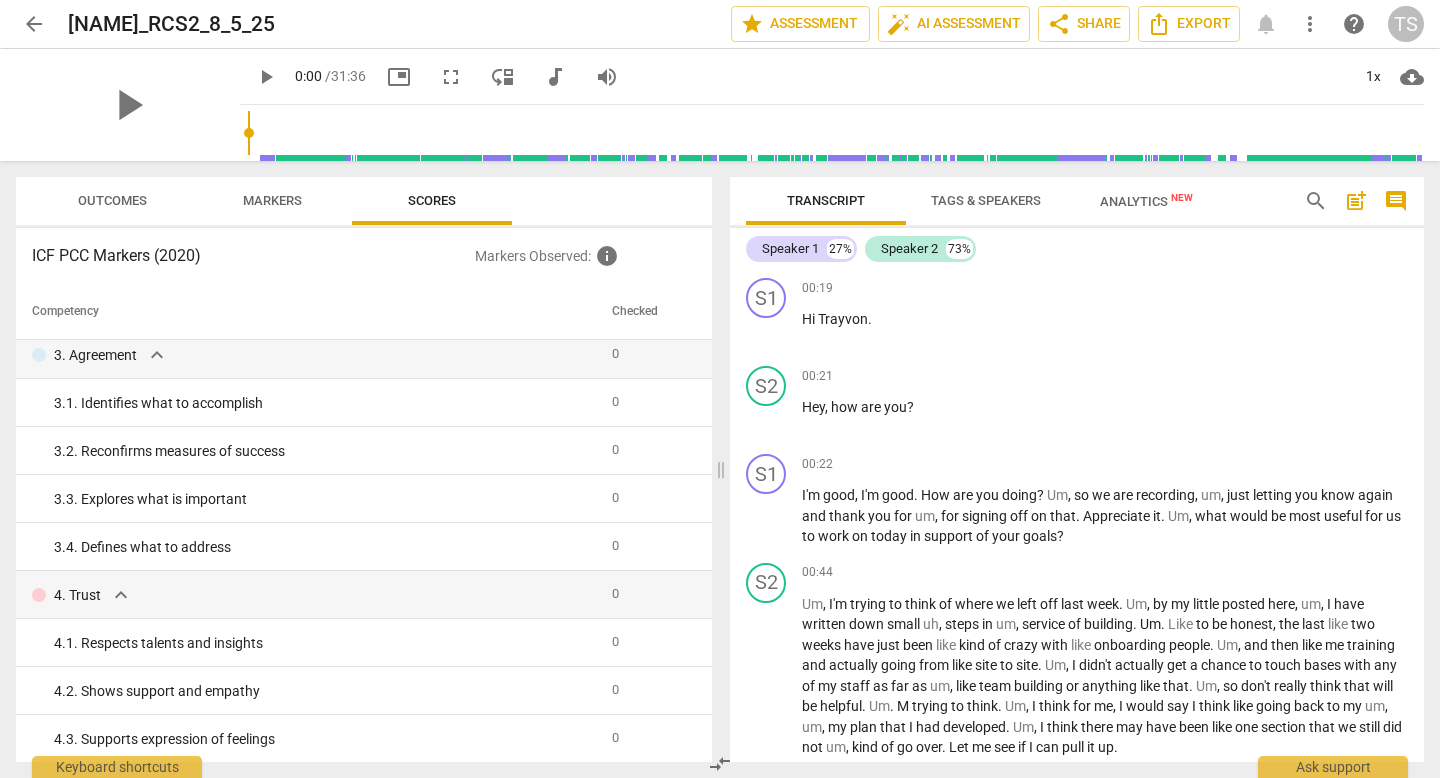 scroll, scrollTop: 0, scrollLeft: 0, axis: both 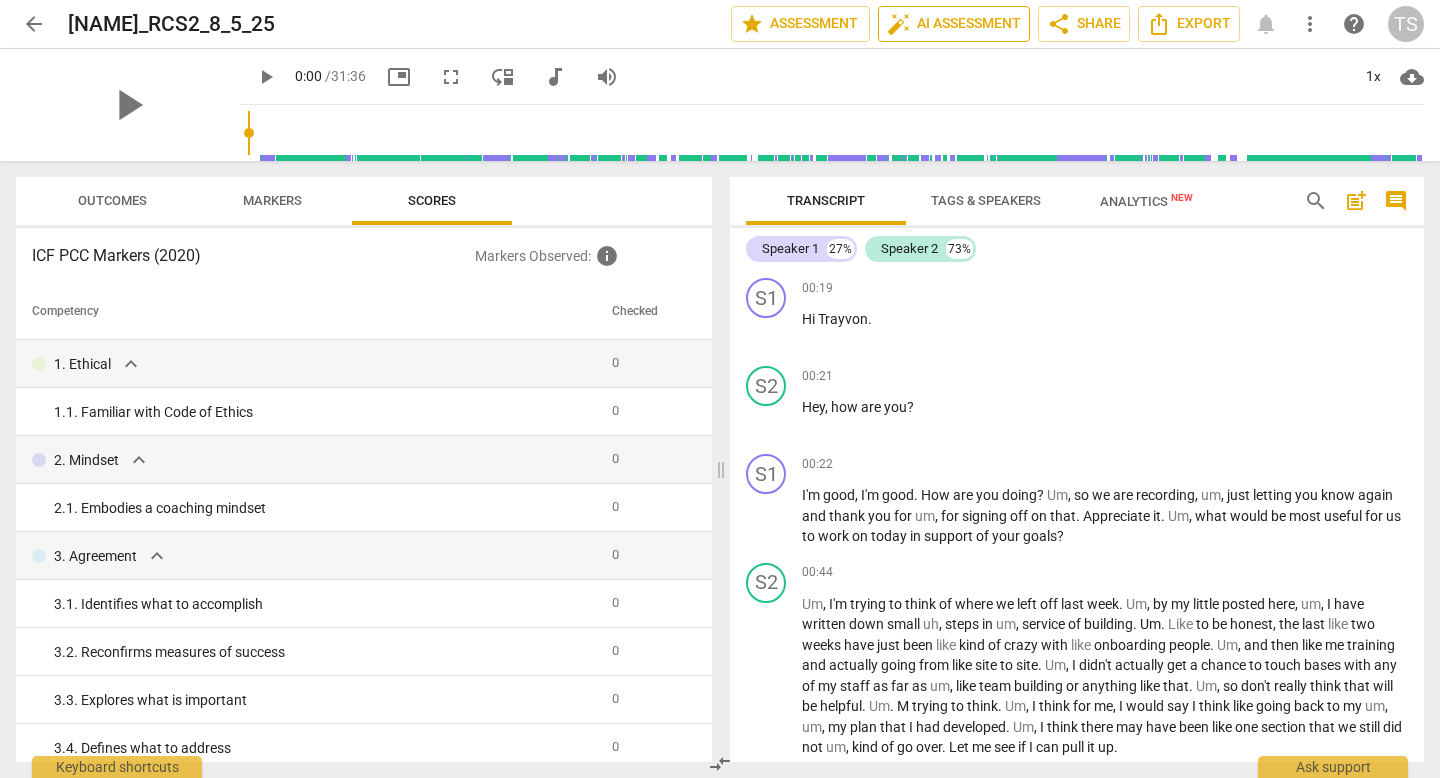 click on "auto_fix_high    AI Assessment" at bounding box center [954, 24] 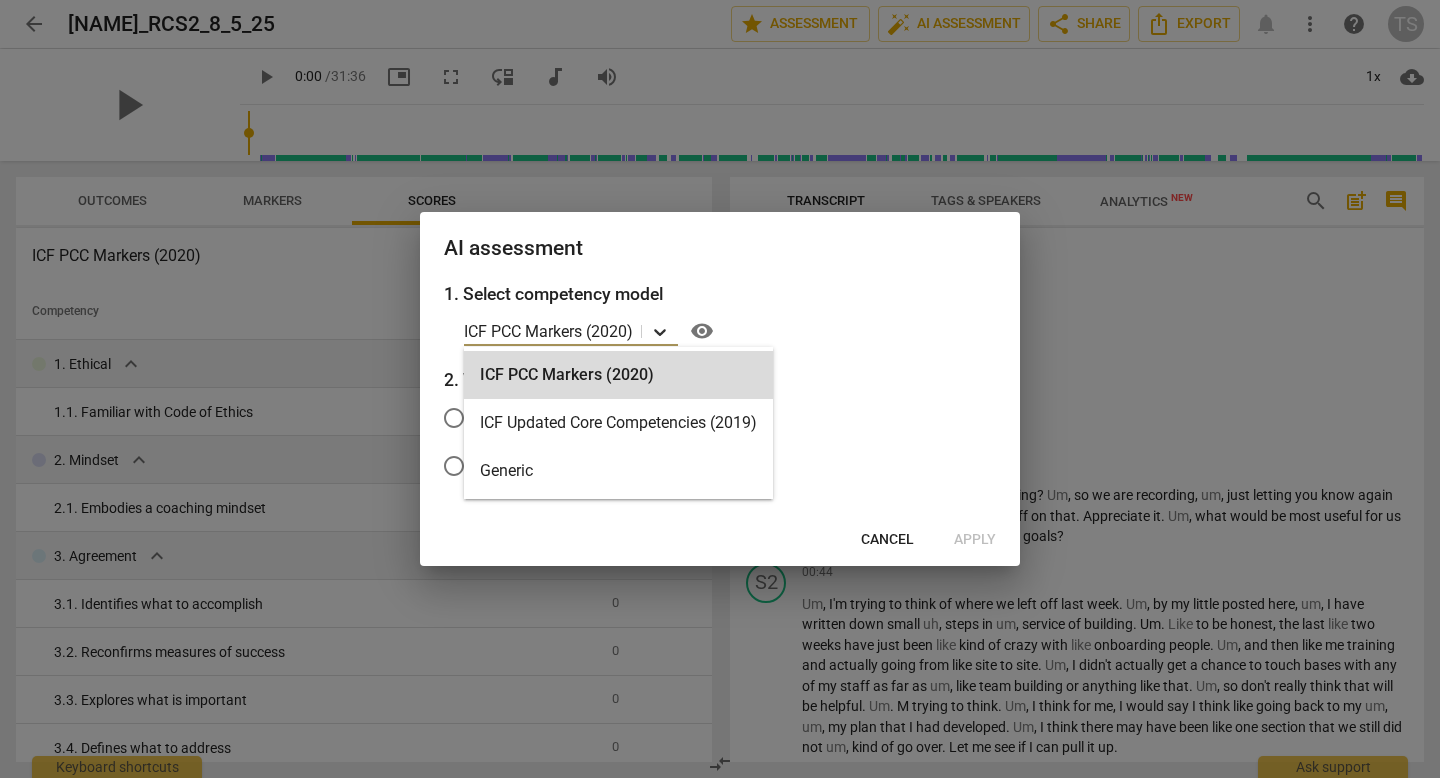 click 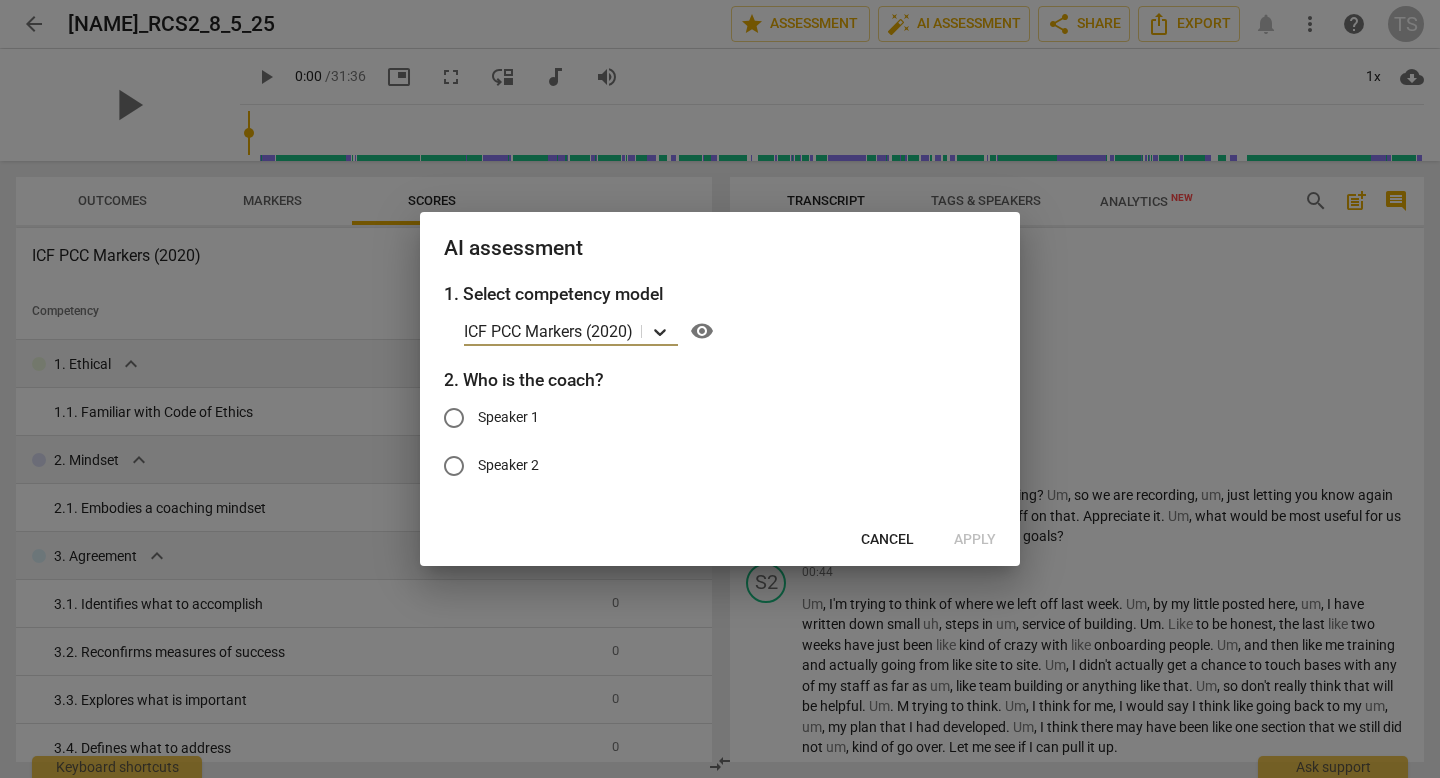 click 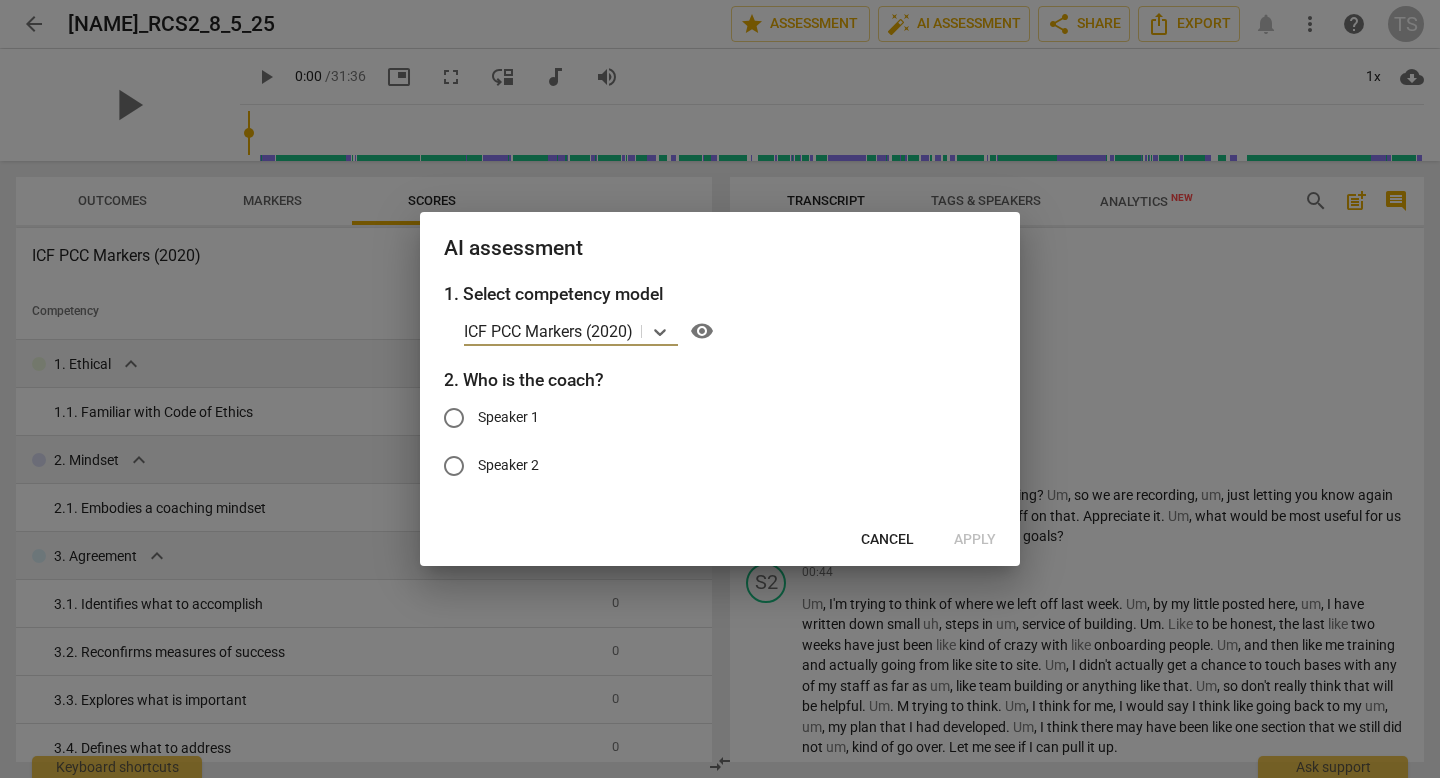 click on "Cancel" at bounding box center (887, 540) 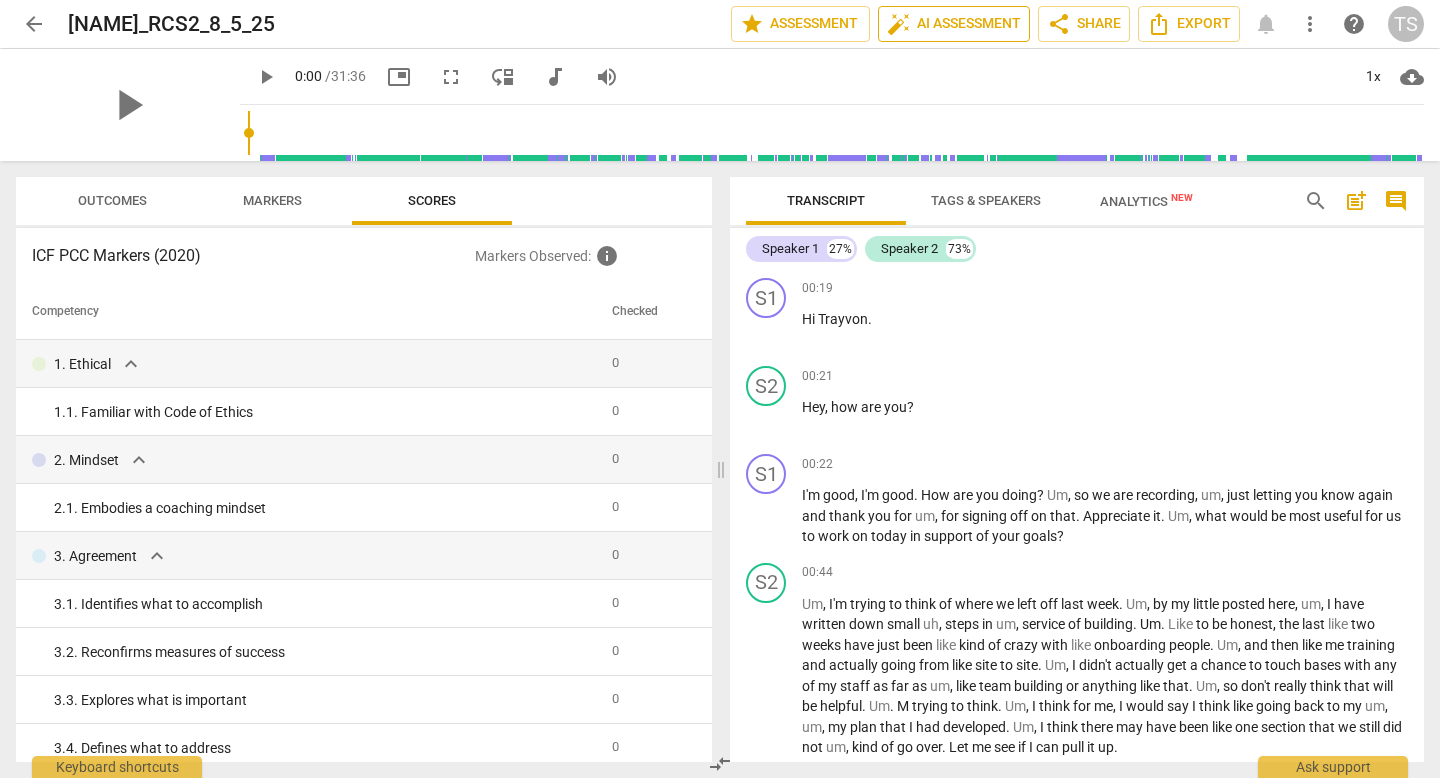 click on "auto_fix_high    AI Assessment" at bounding box center (954, 24) 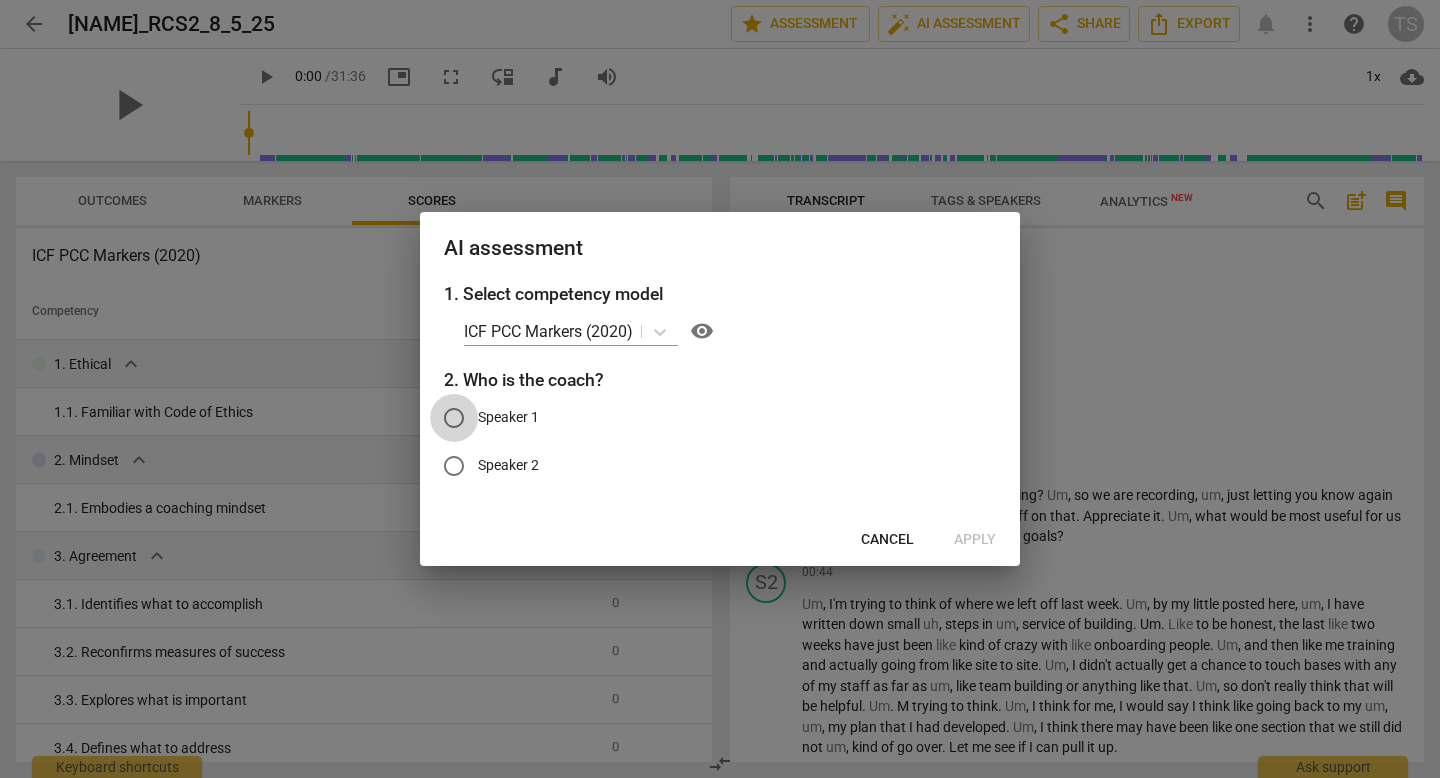 click on "Speaker 1" at bounding box center [454, 418] 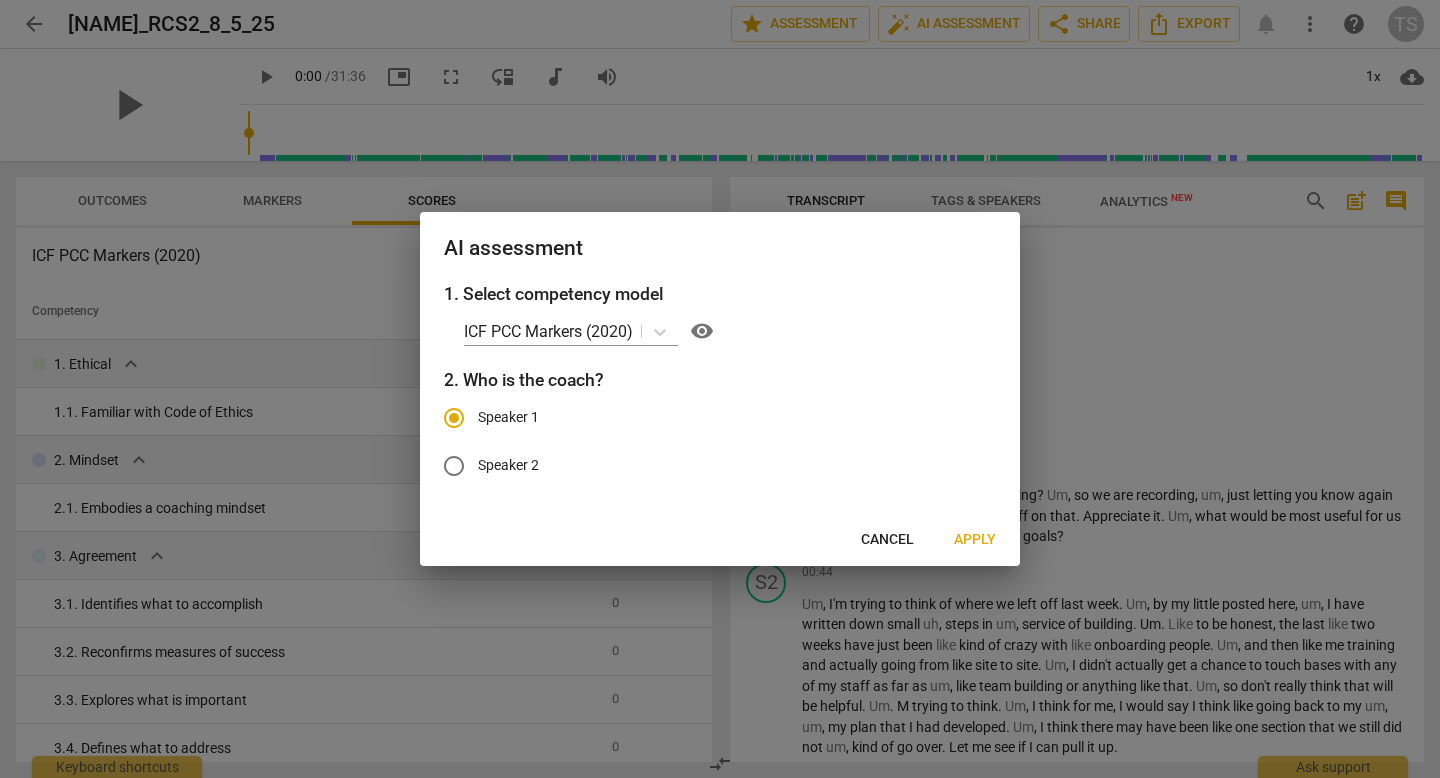 click on "Apply" at bounding box center (975, 540) 